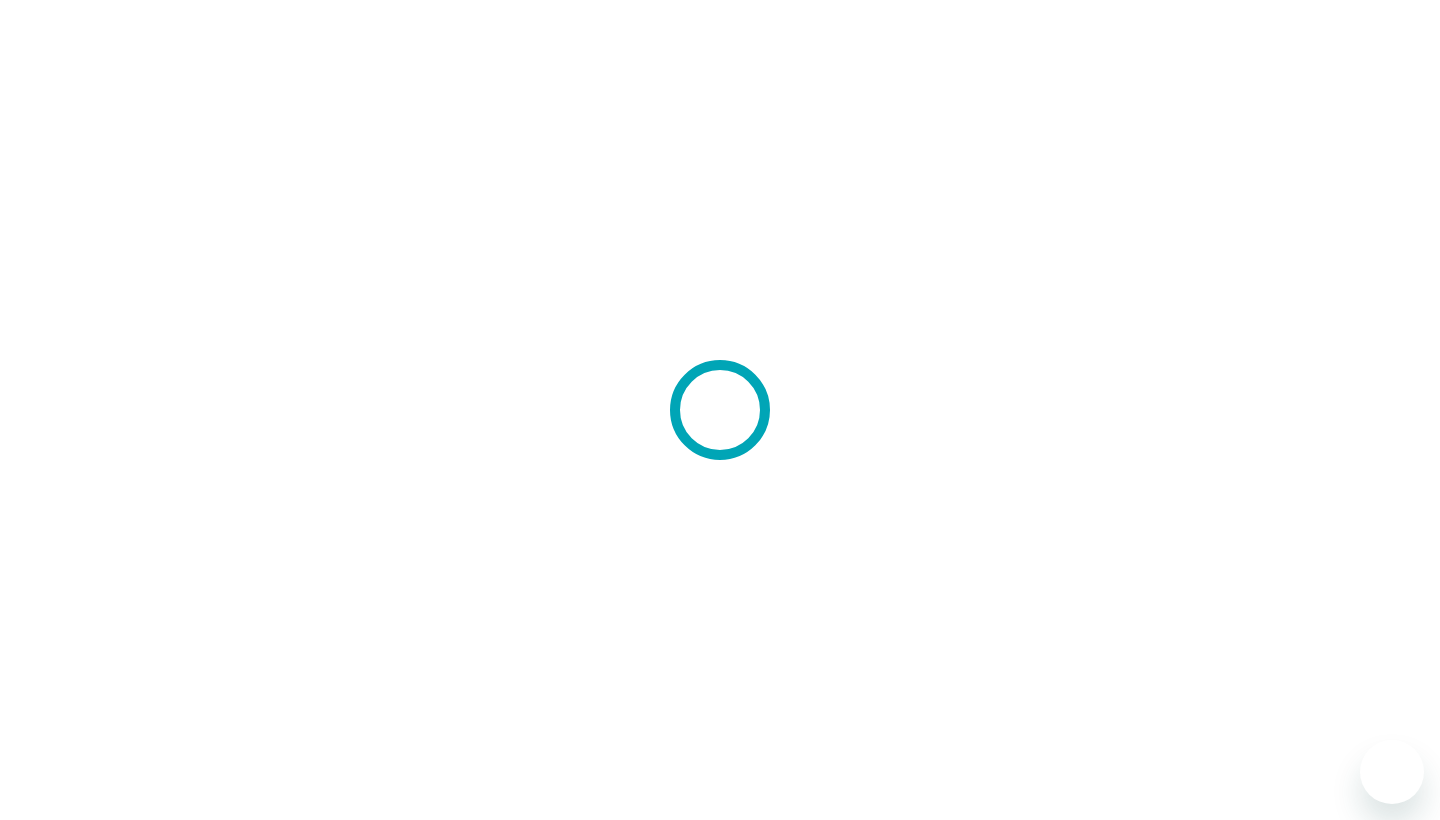 scroll, scrollTop: 0, scrollLeft: 0, axis: both 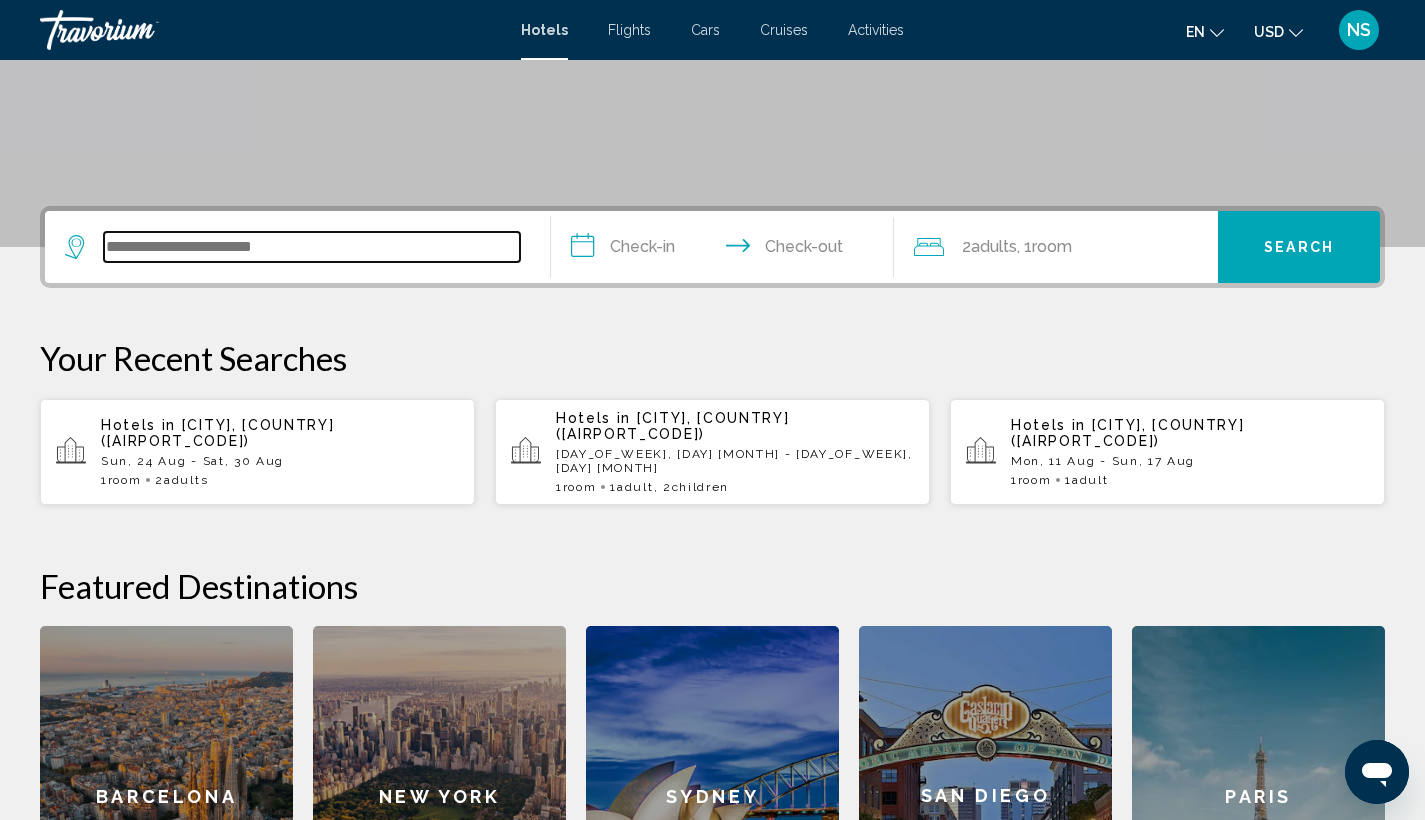 click at bounding box center [312, 247] 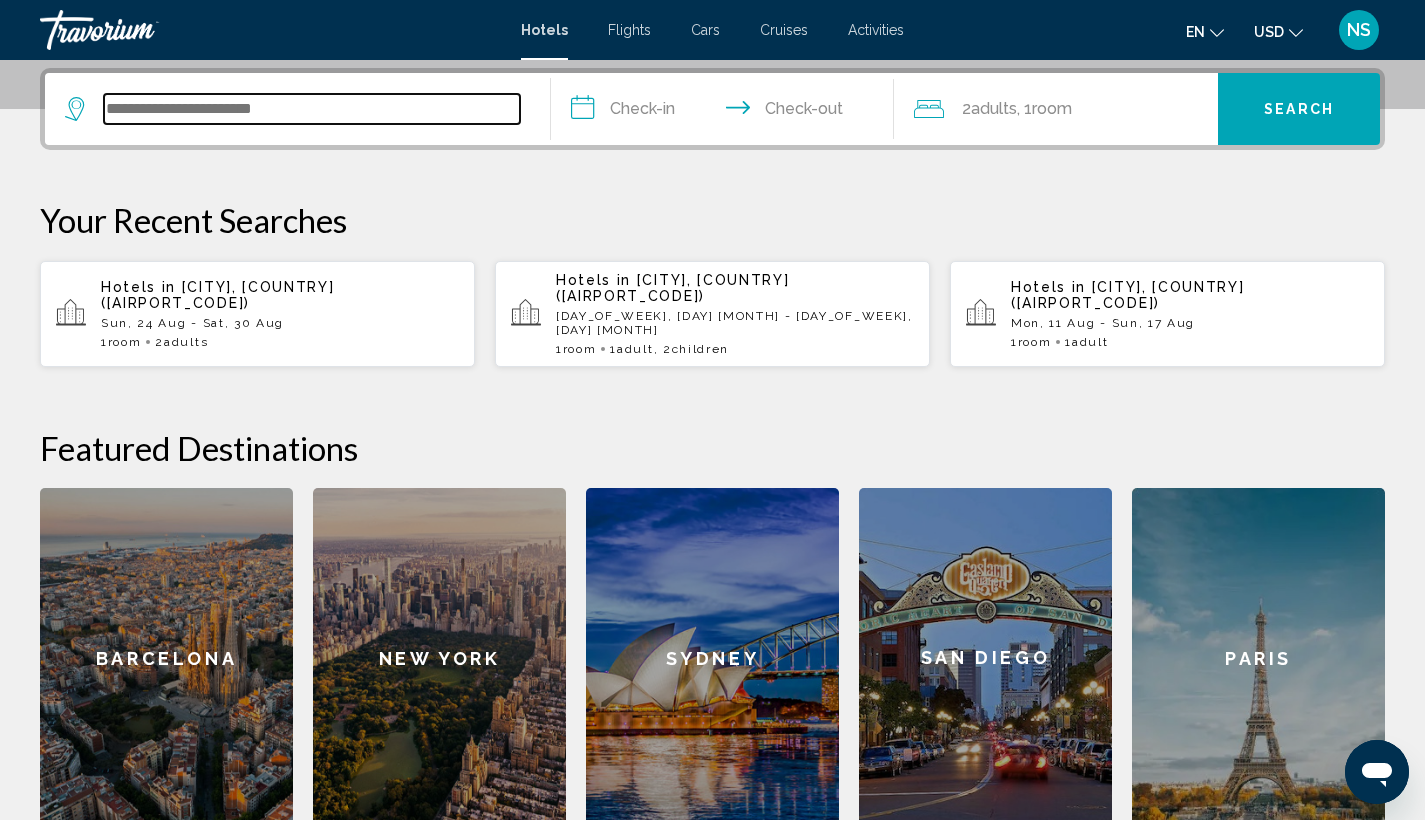 scroll, scrollTop: 494, scrollLeft: 0, axis: vertical 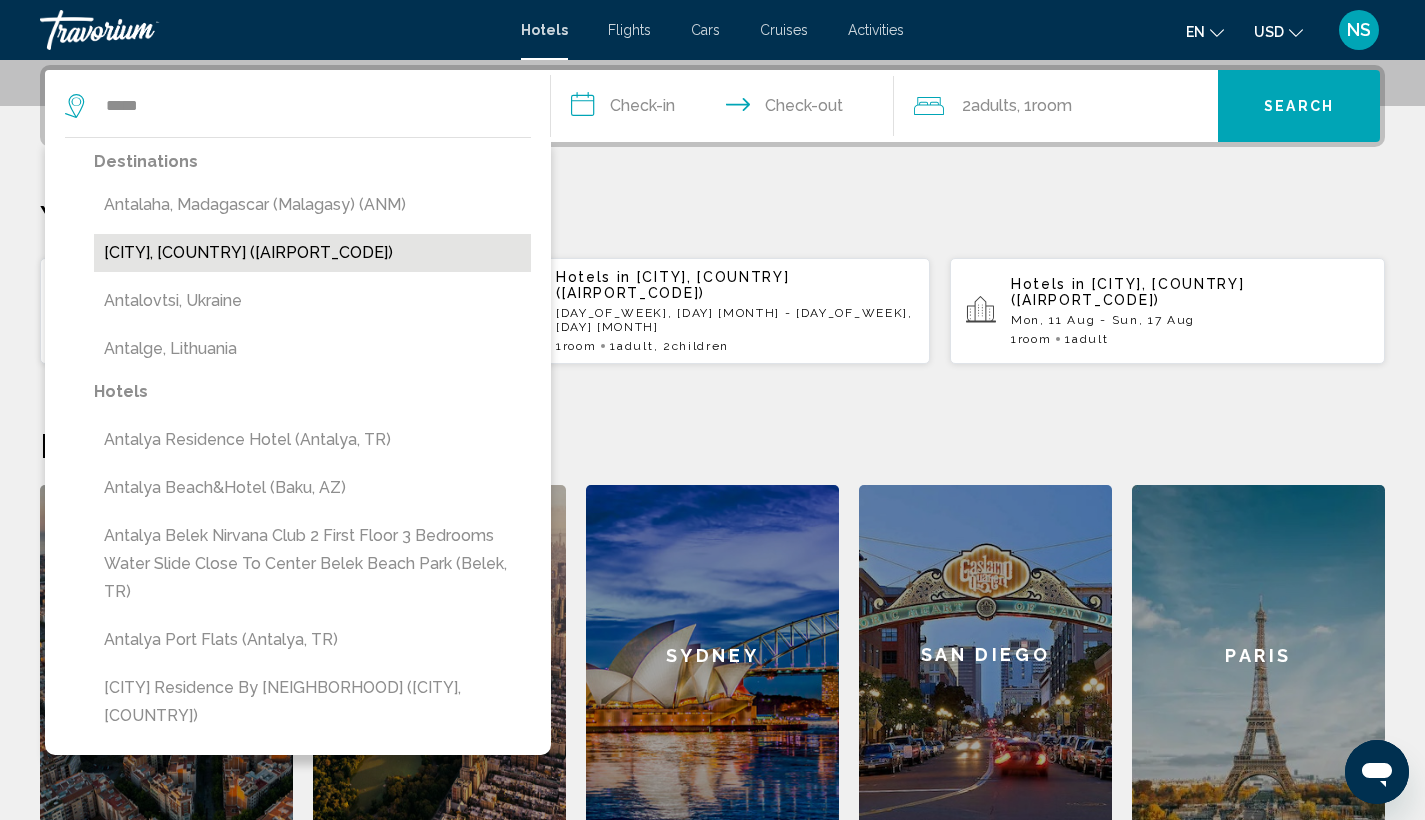 click on "[CITY], [COUNTRY] ([AIRPORT_CODE])" at bounding box center (312, 253) 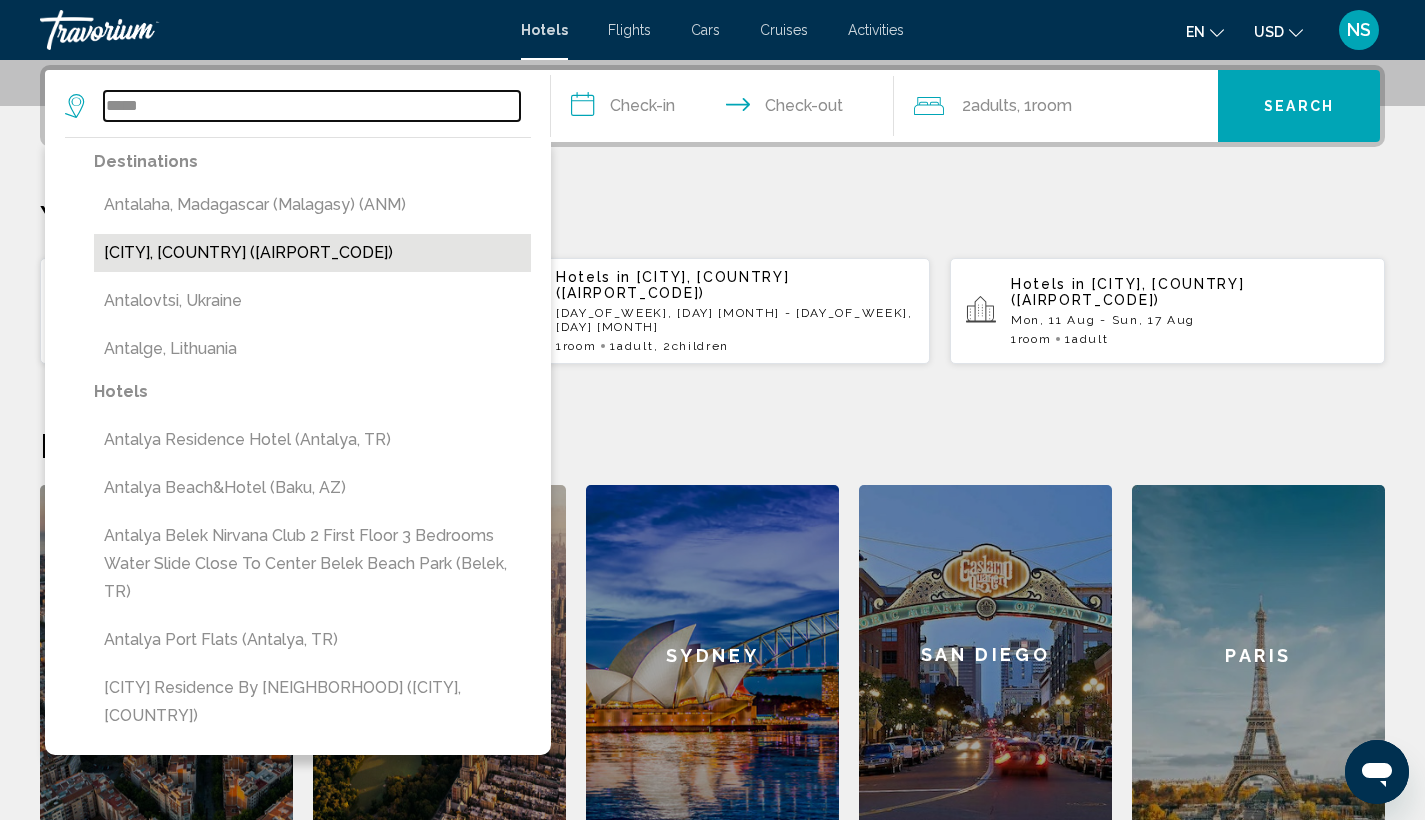 type on "**********" 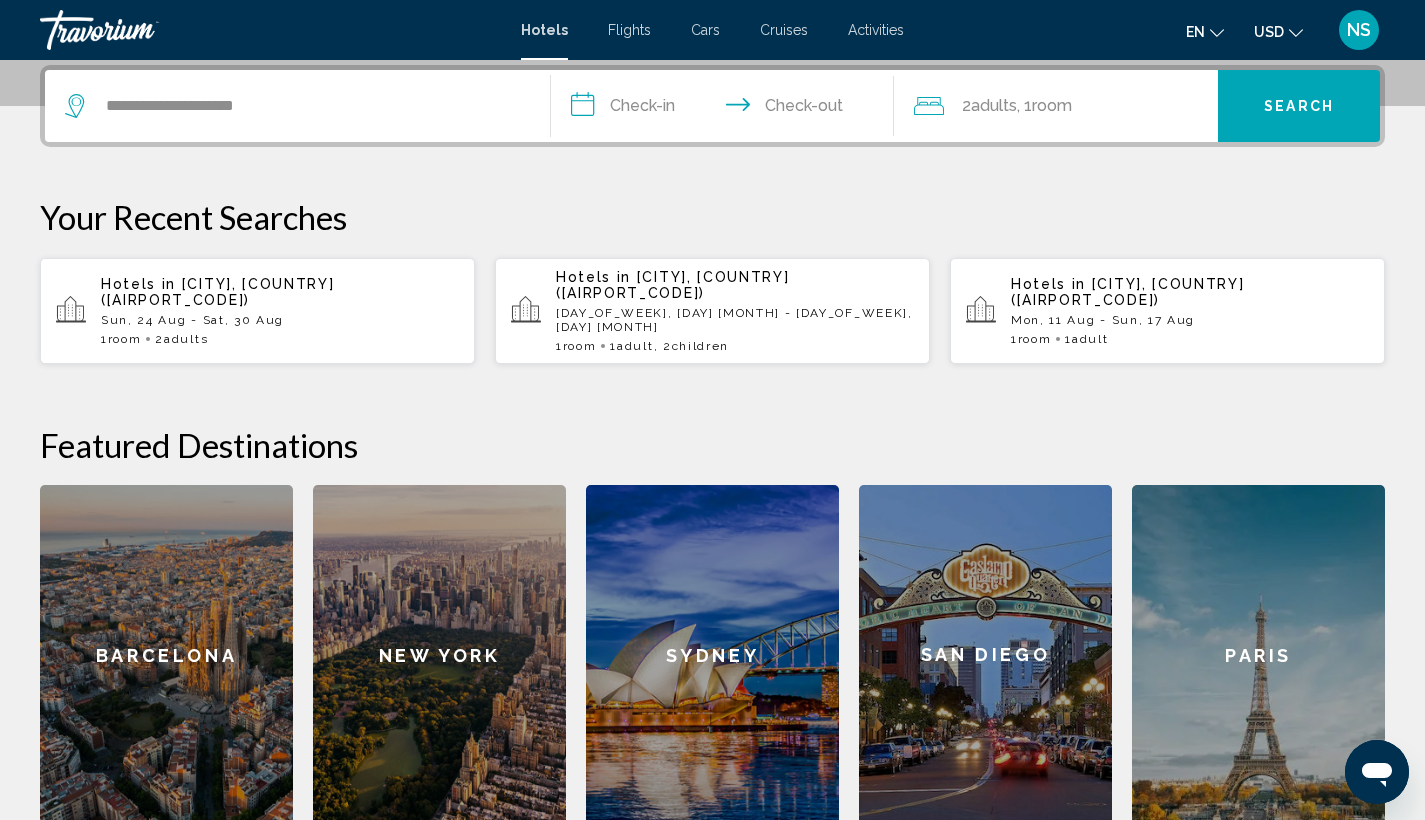 click on "**********" at bounding box center [727, 109] 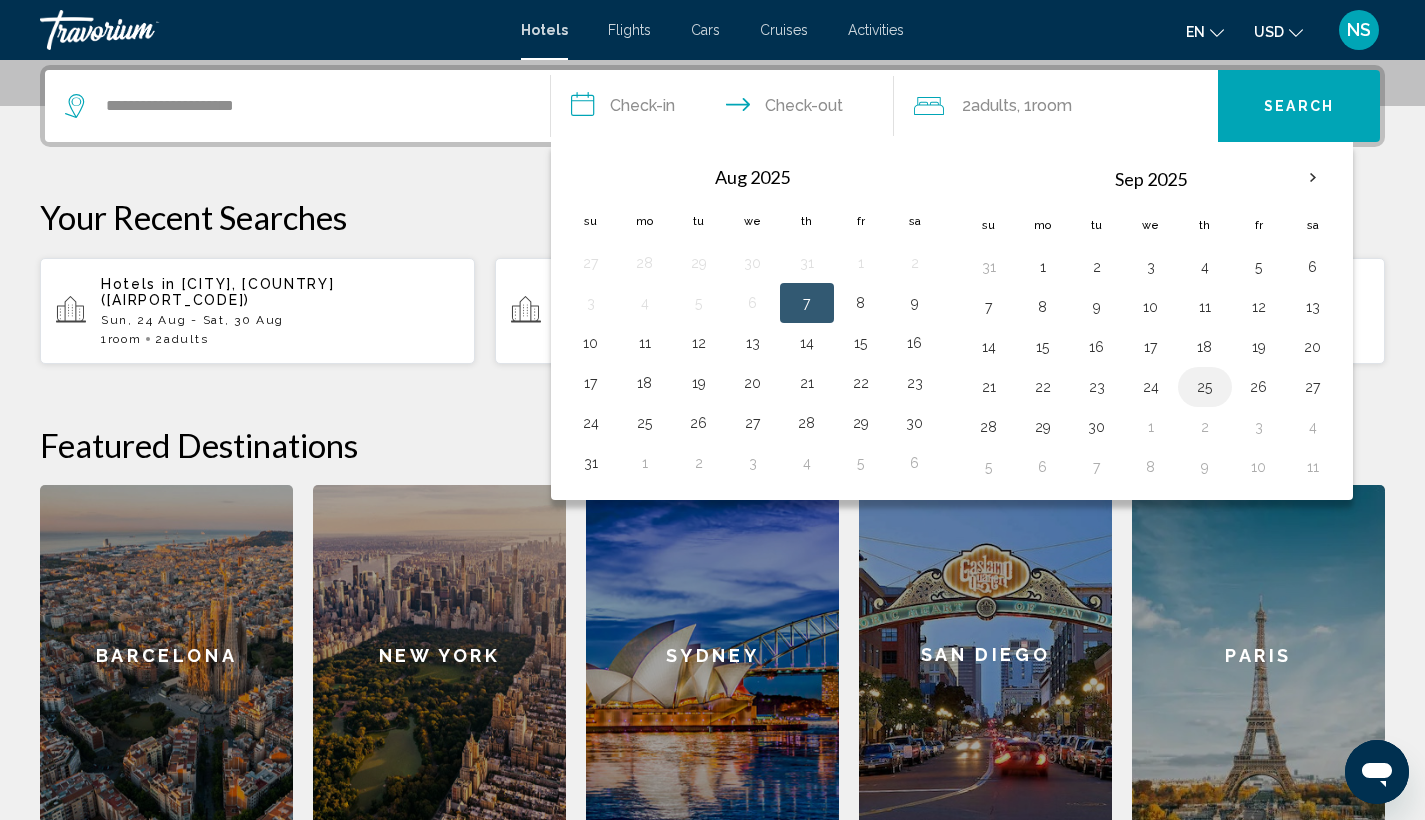 click on "25" at bounding box center [1205, 387] 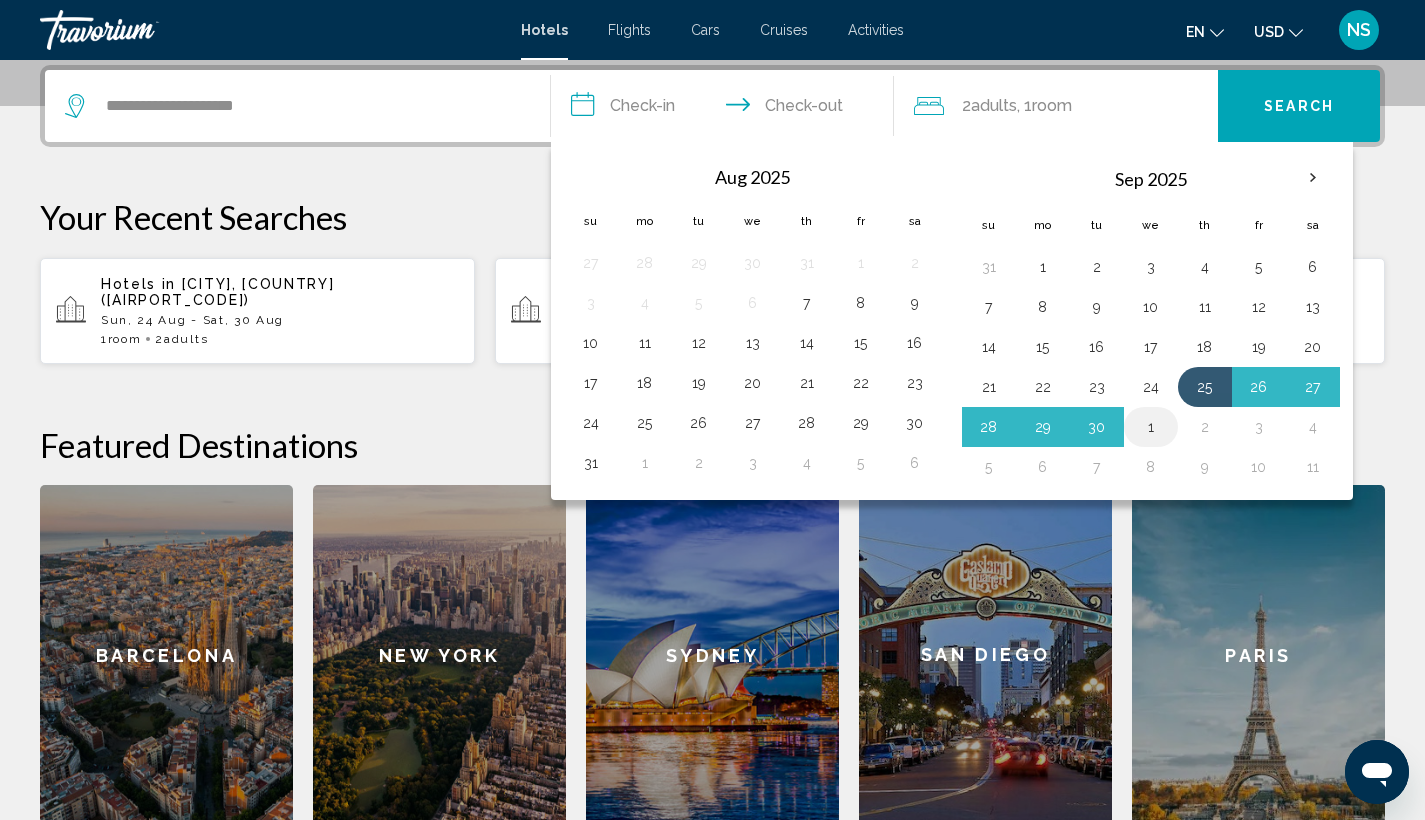 click on "1" at bounding box center [1151, 427] 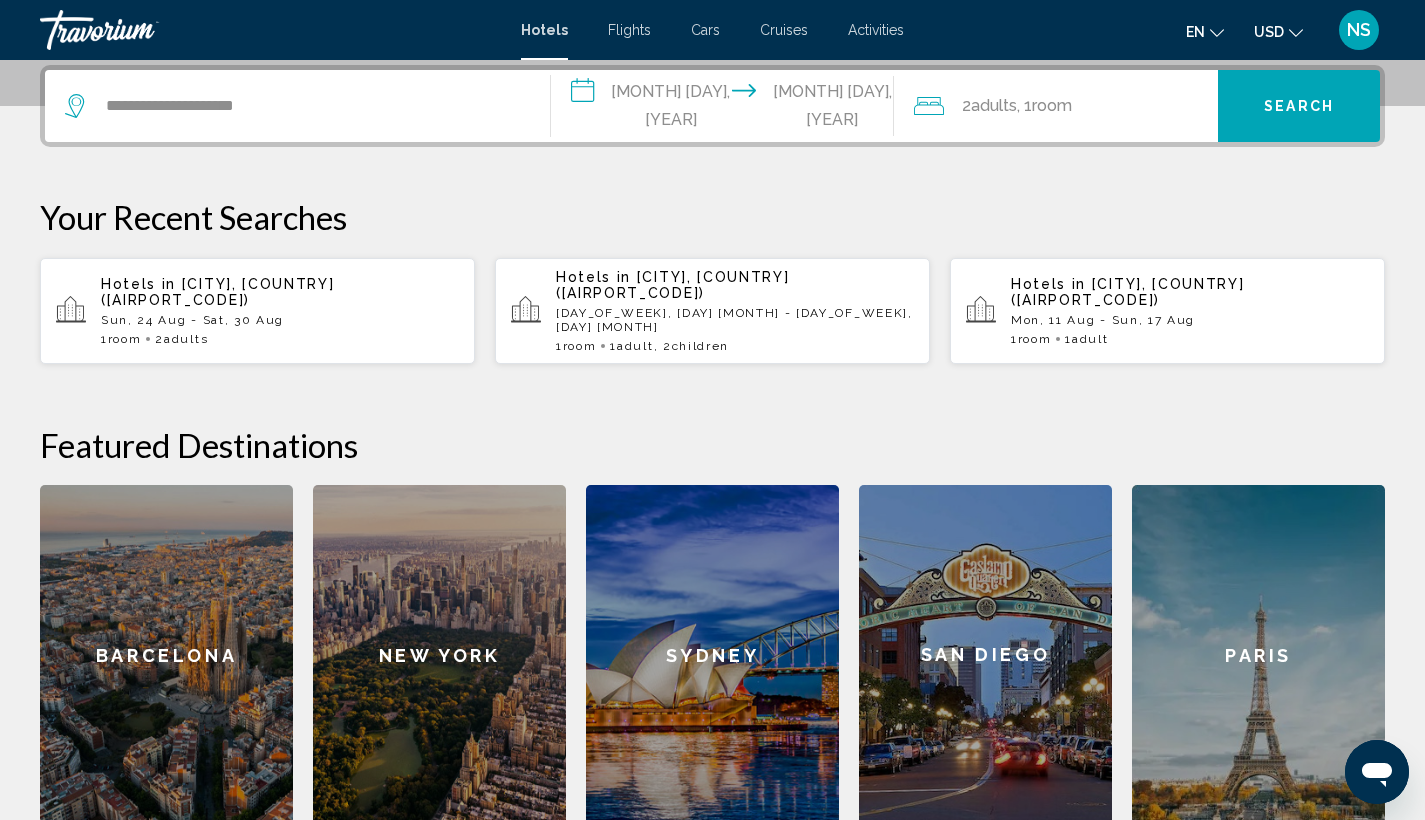 click on "Search" at bounding box center (1299, 107) 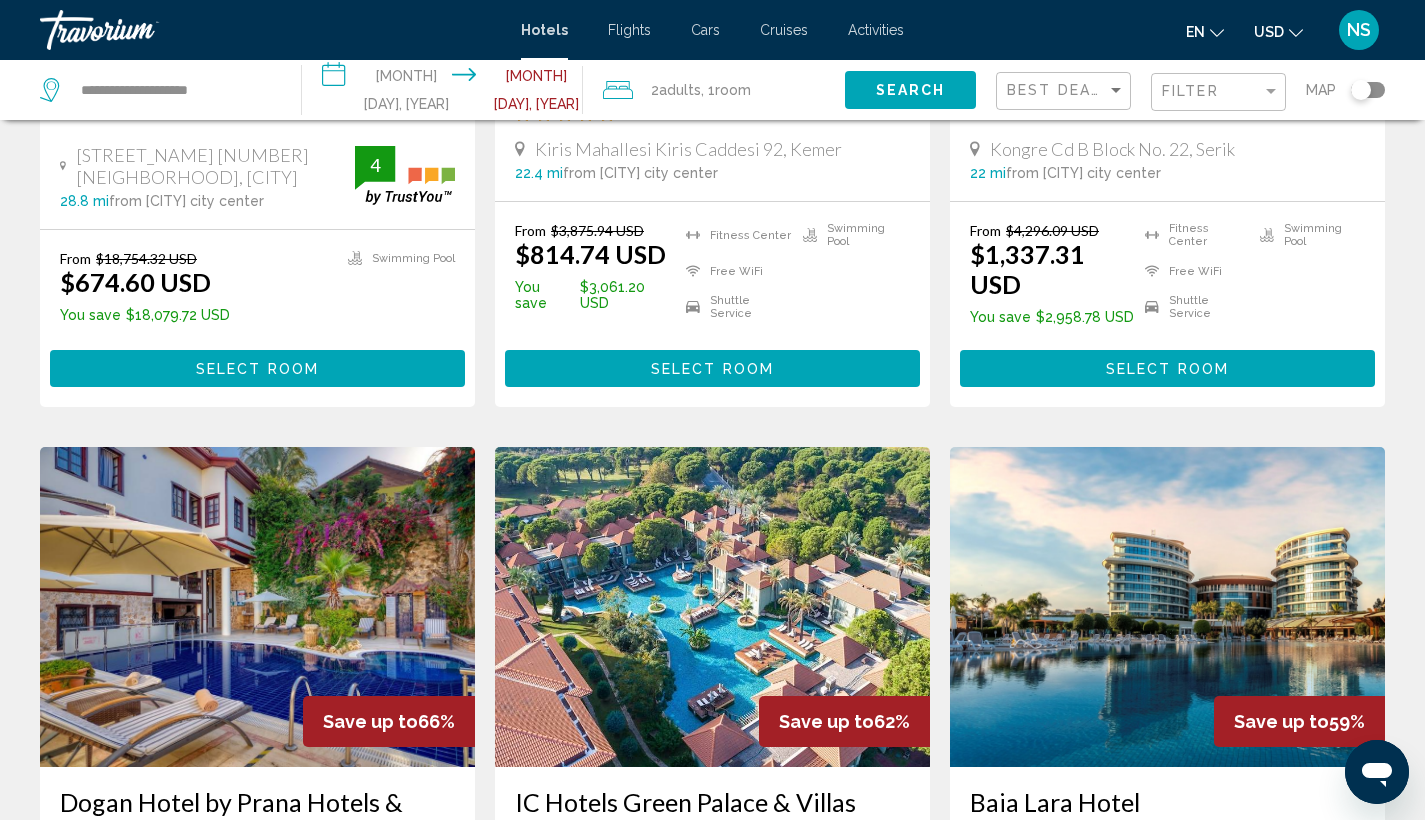 scroll, scrollTop: 0, scrollLeft: 0, axis: both 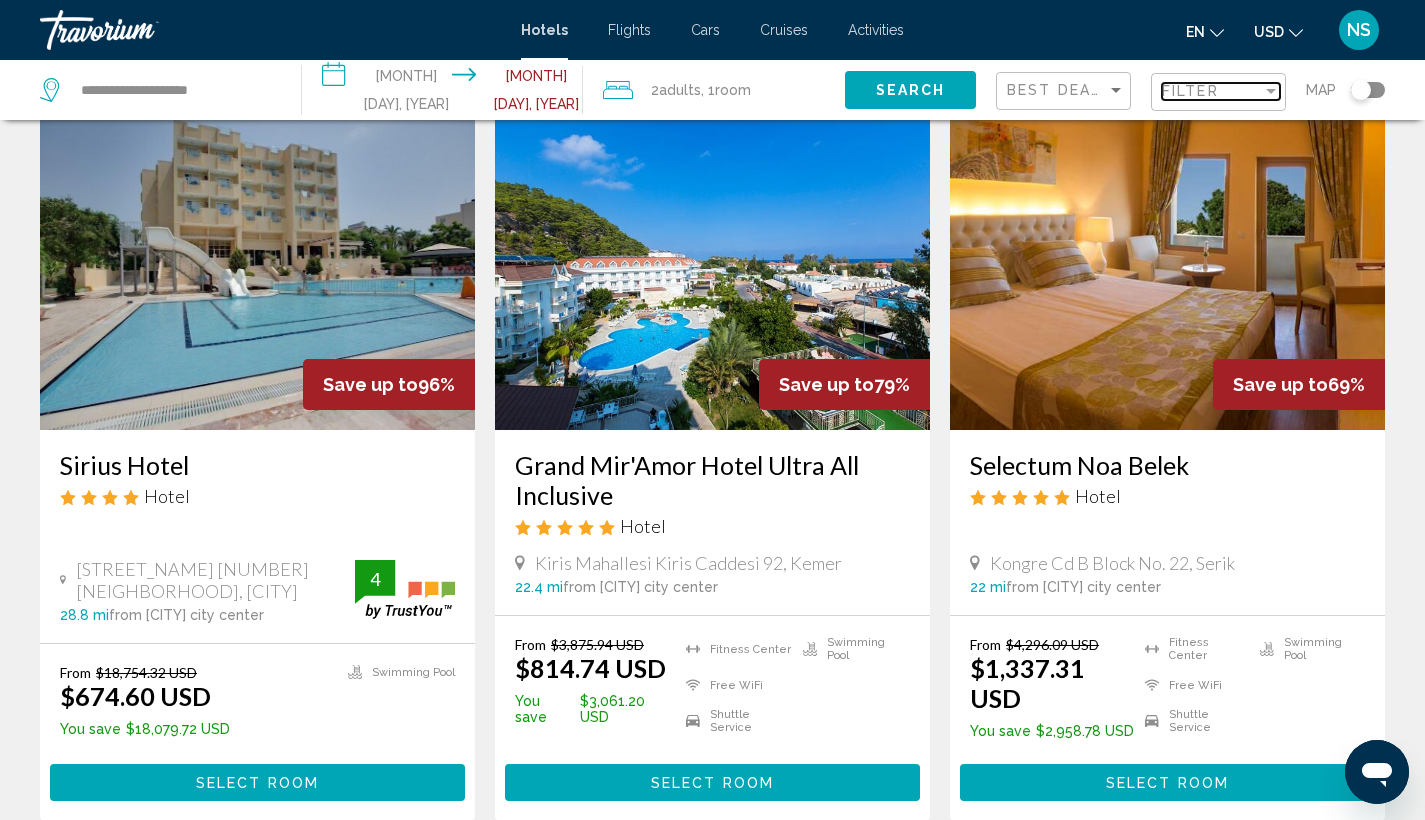 click on "Filter" at bounding box center (1190, 91) 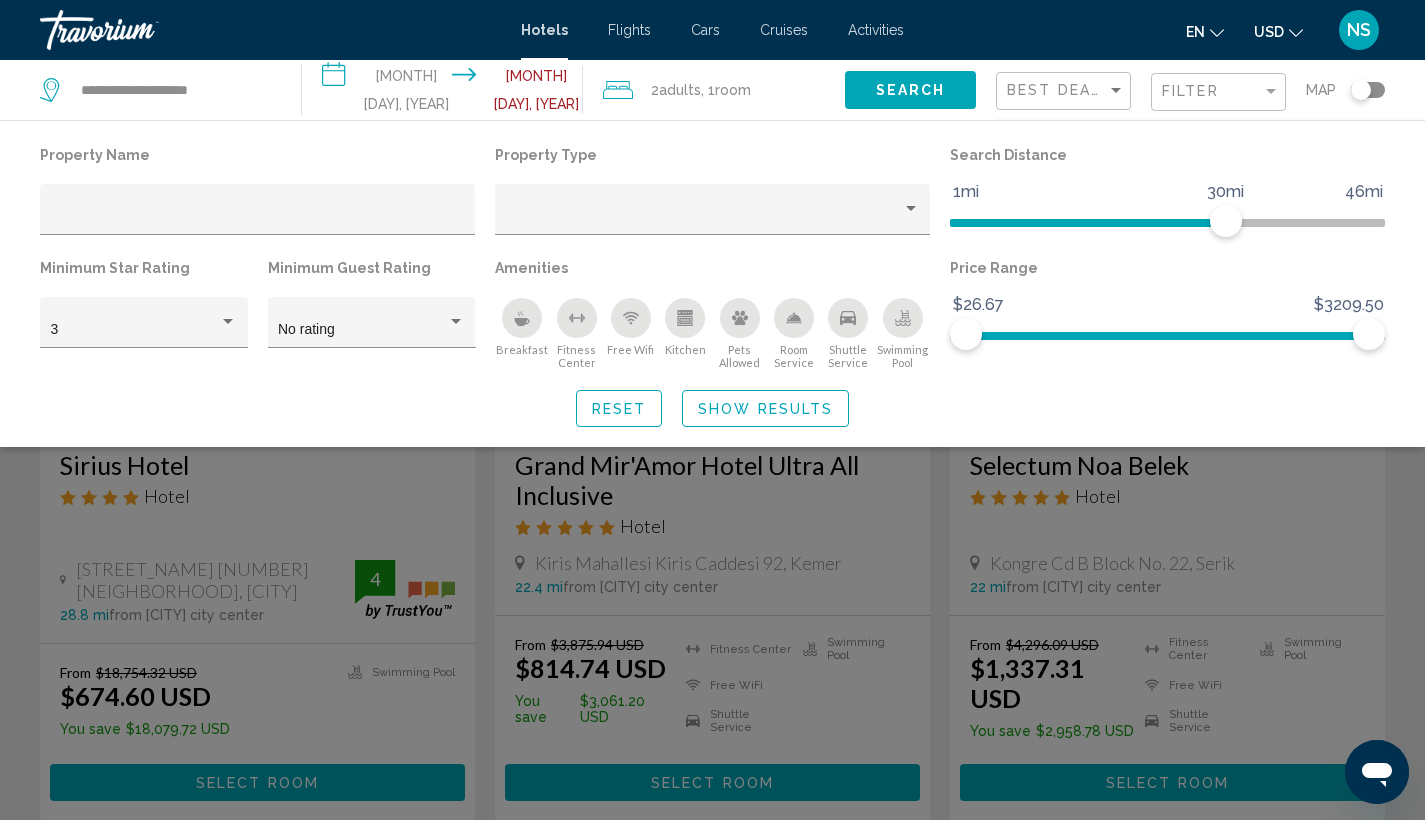 click 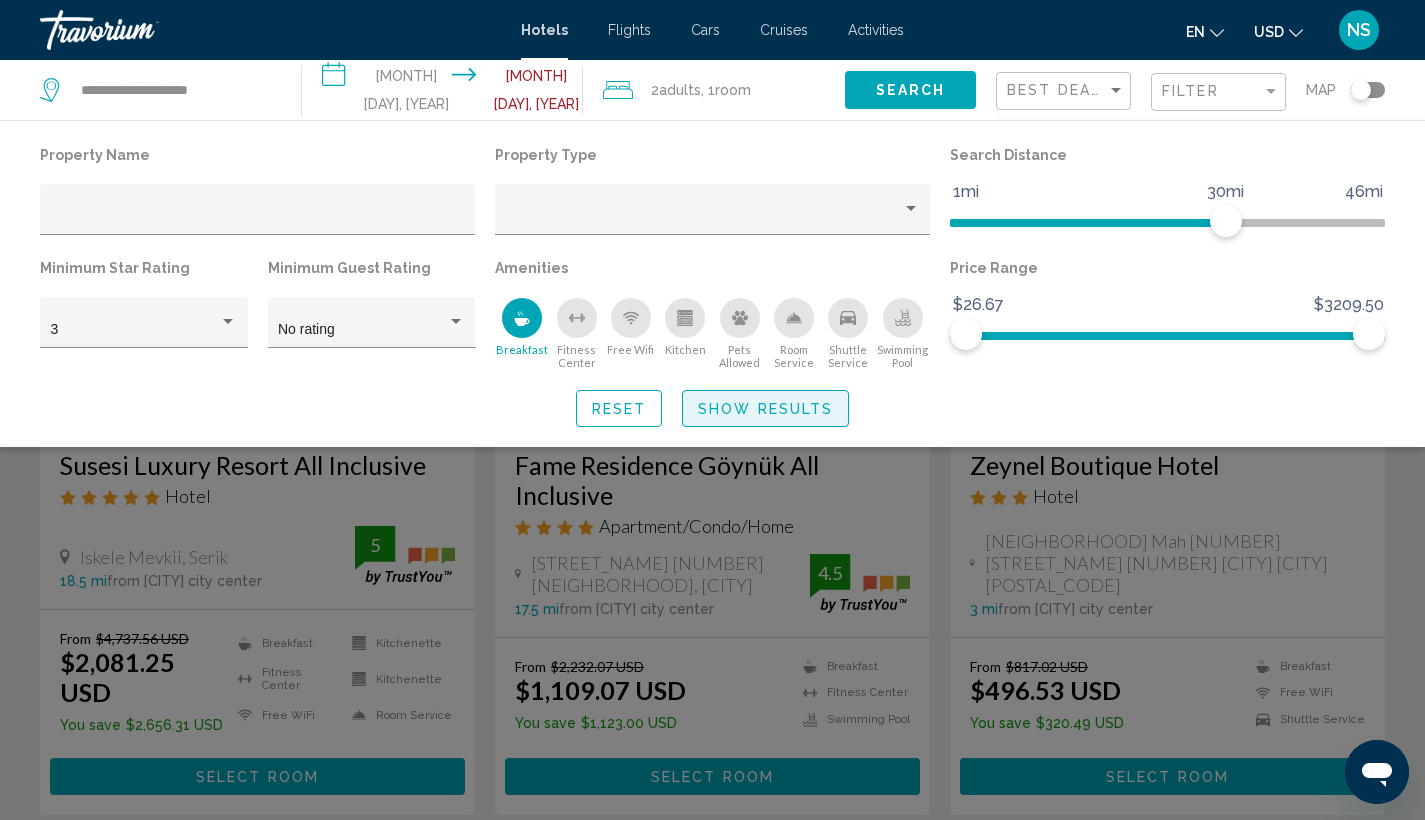 click on "Show Results" 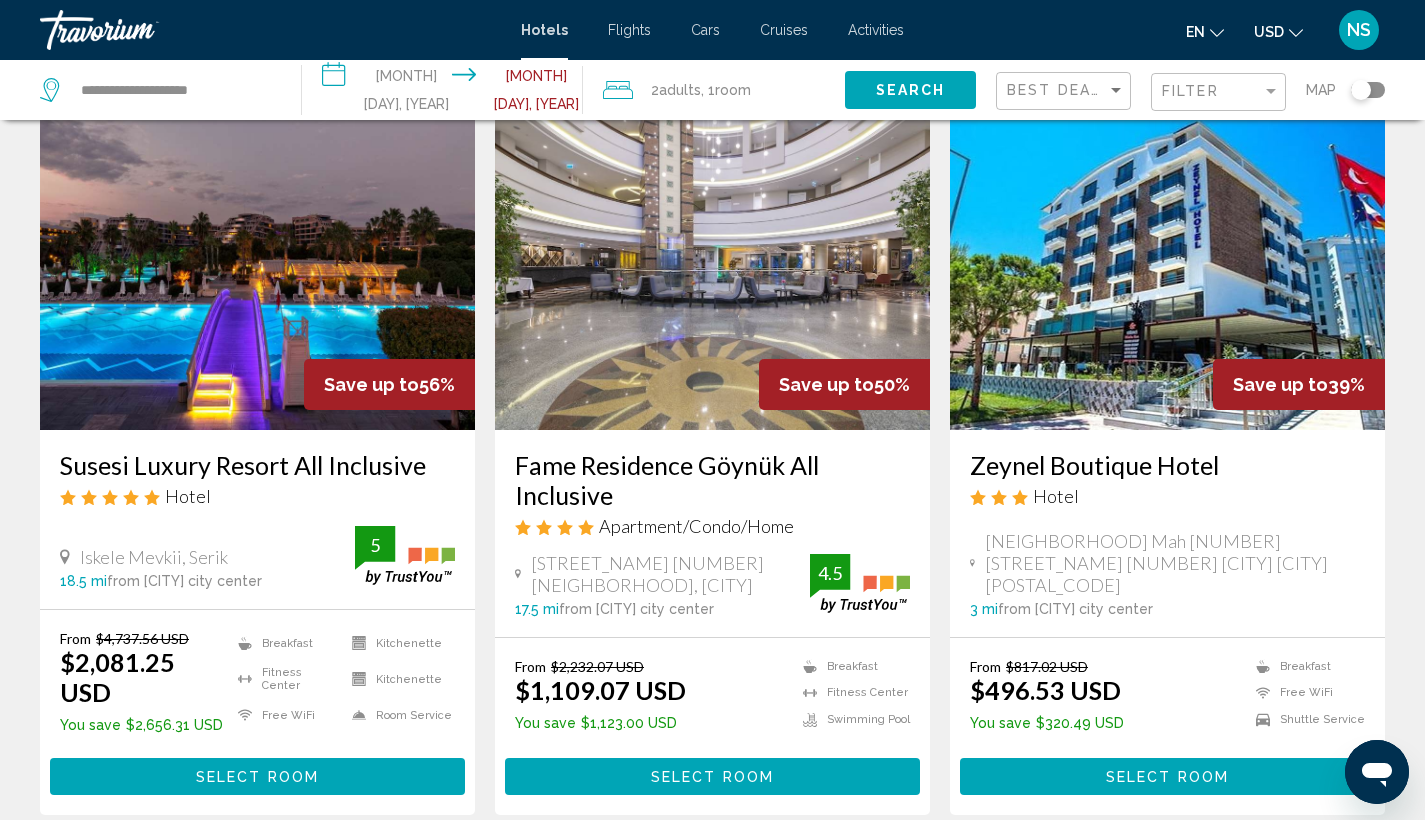scroll, scrollTop: 0, scrollLeft: 0, axis: both 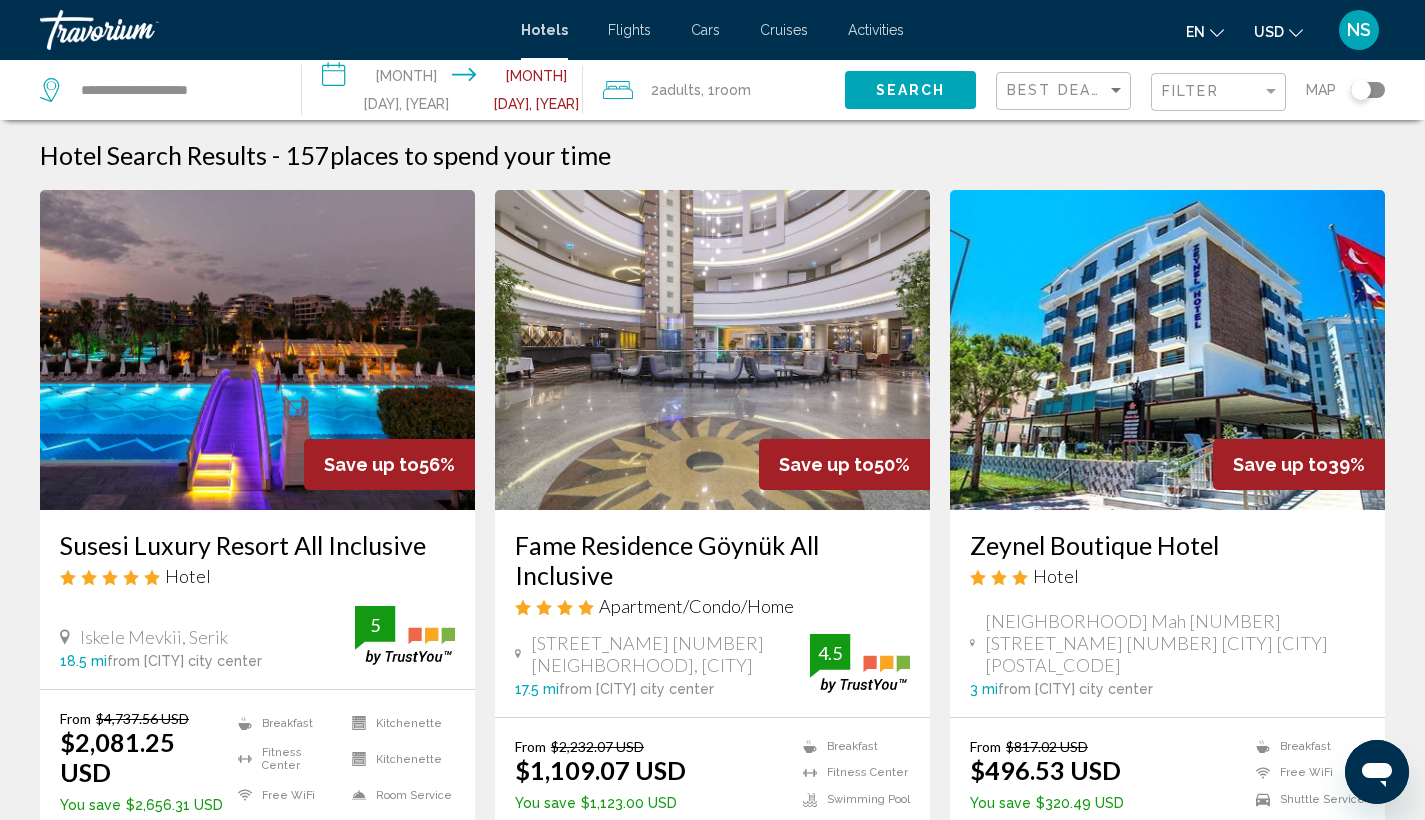 click on "Filter" 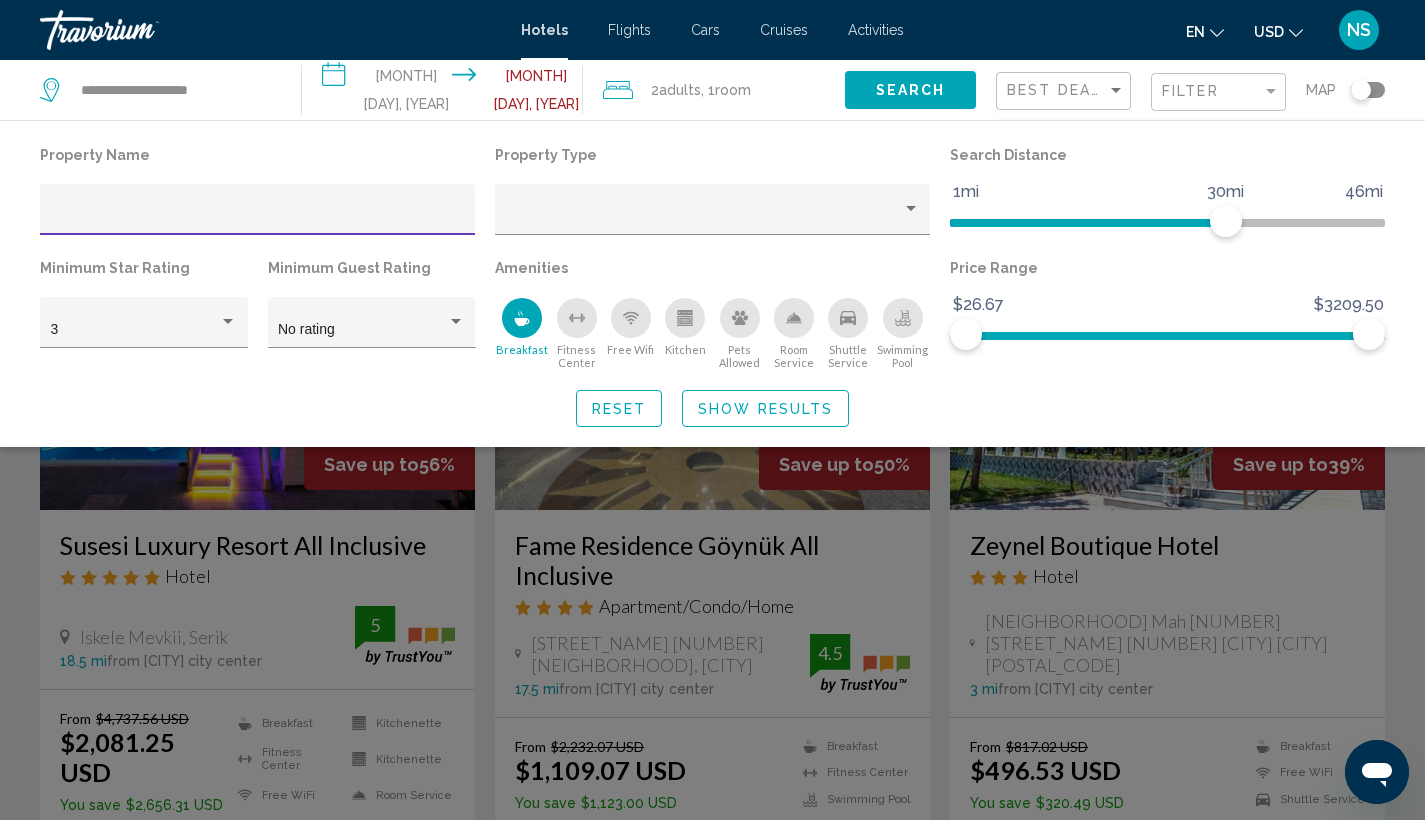 click 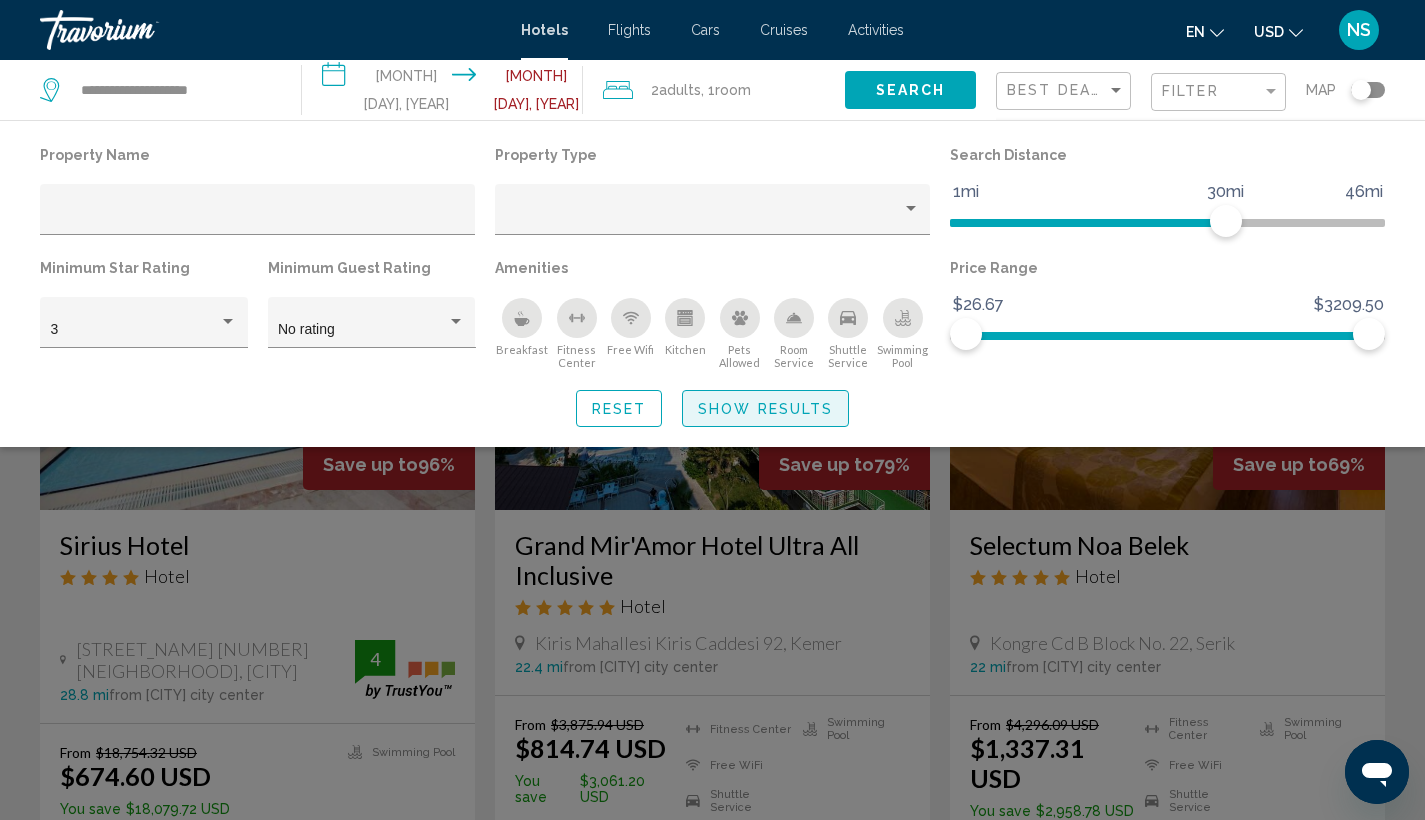 click on "Show Results" 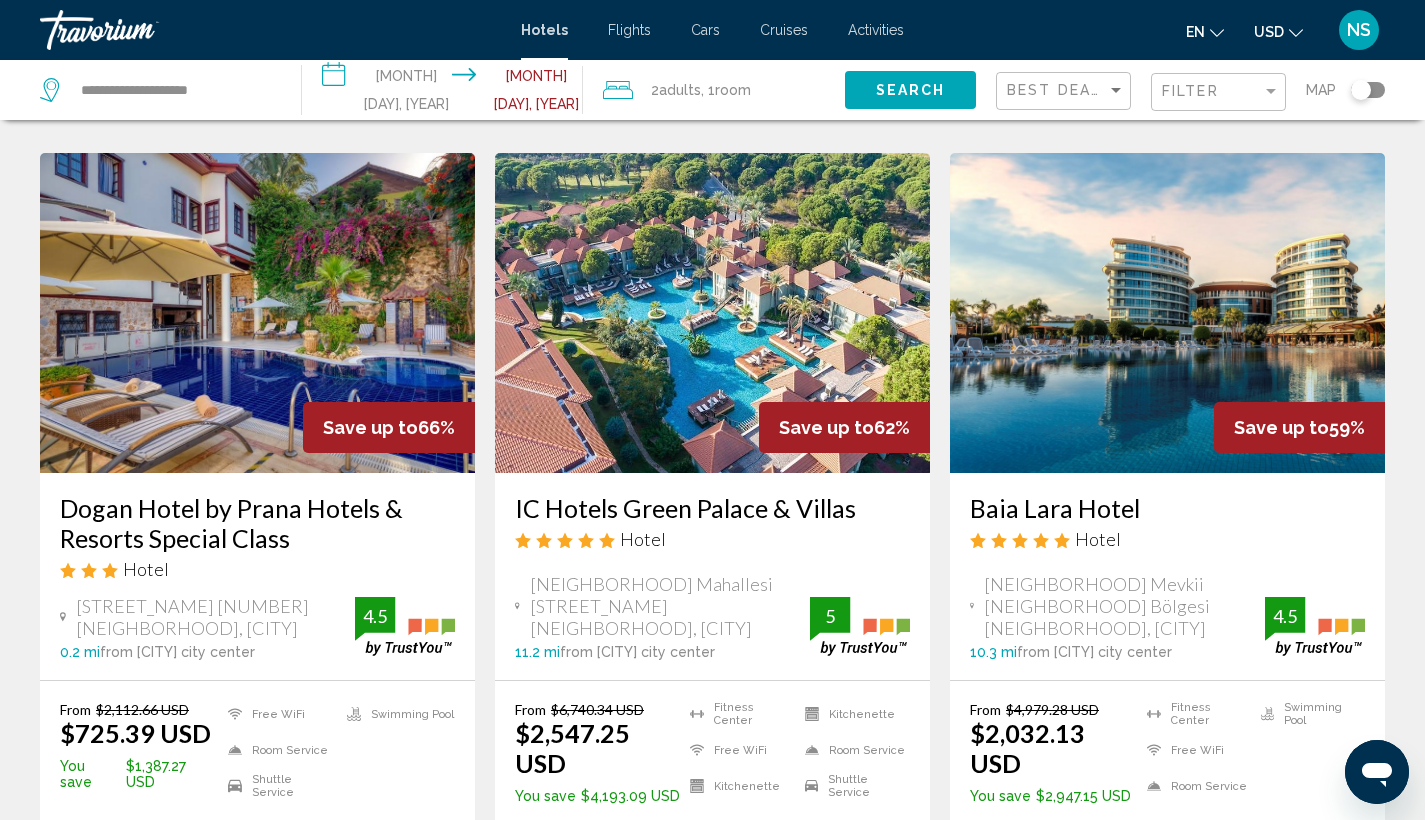 scroll, scrollTop: 792, scrollLeft: 0, axis: vertical 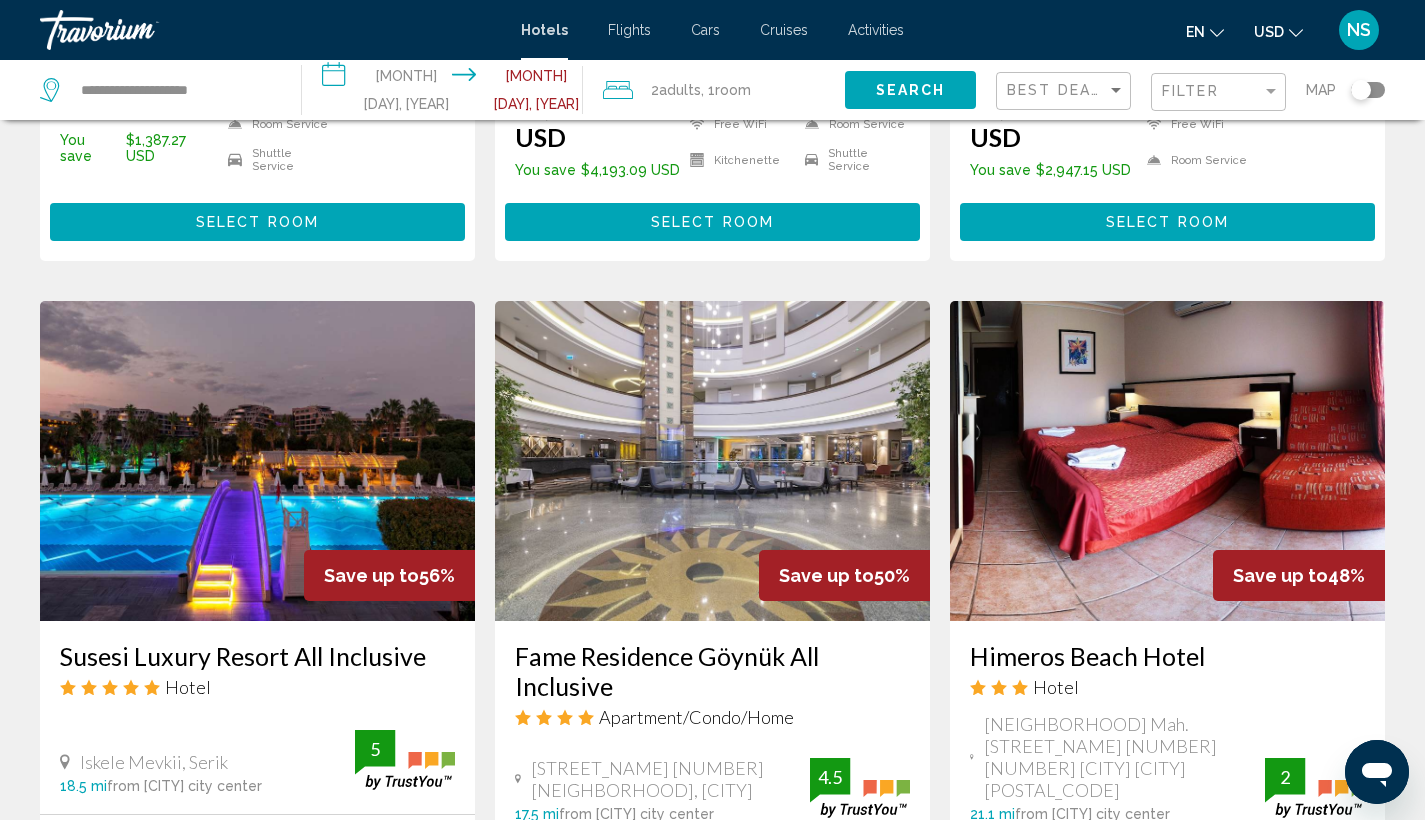 click at bounding box center (712, 461) 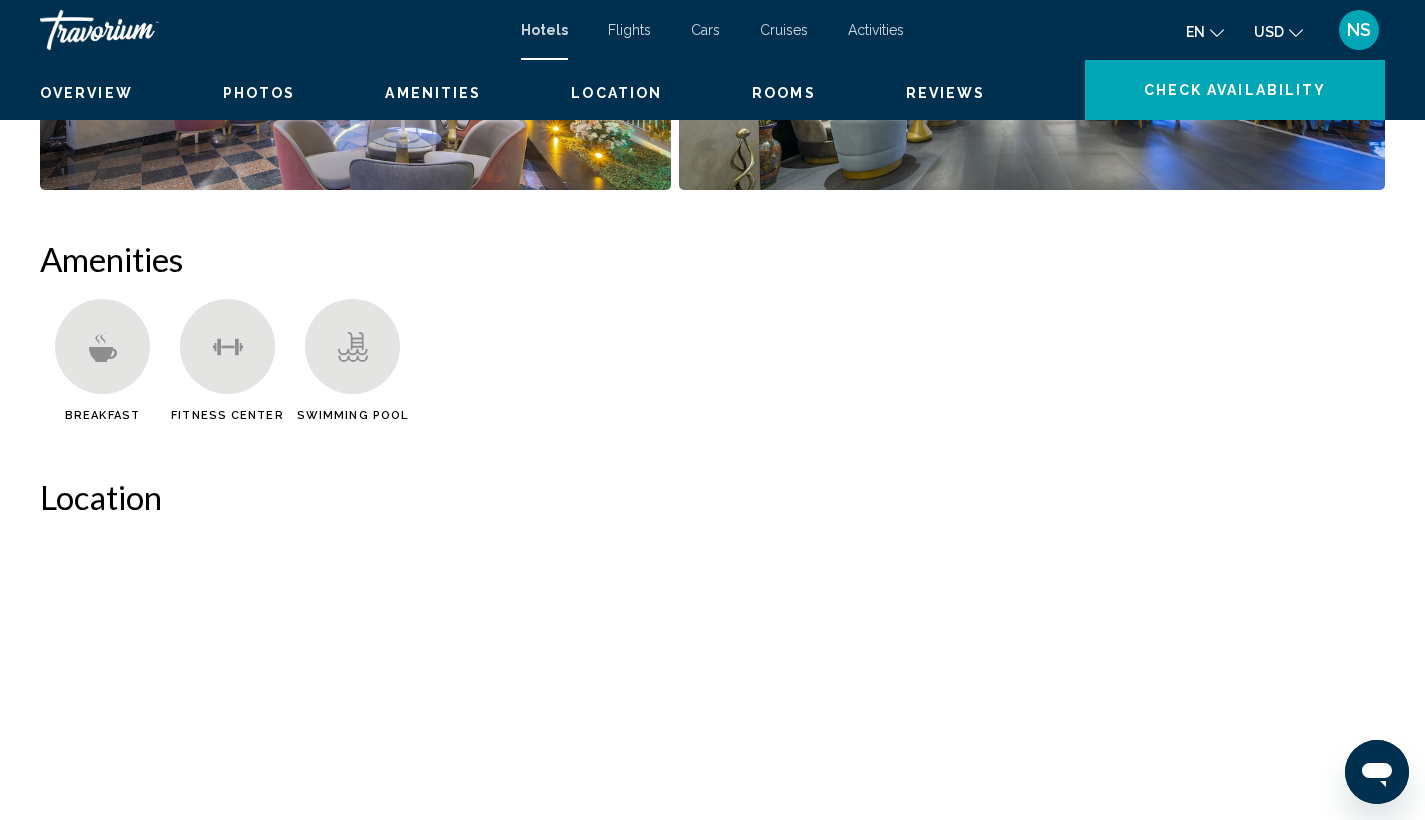 scroll, scrollTop: 0, scrollLeft: 0, axis: both 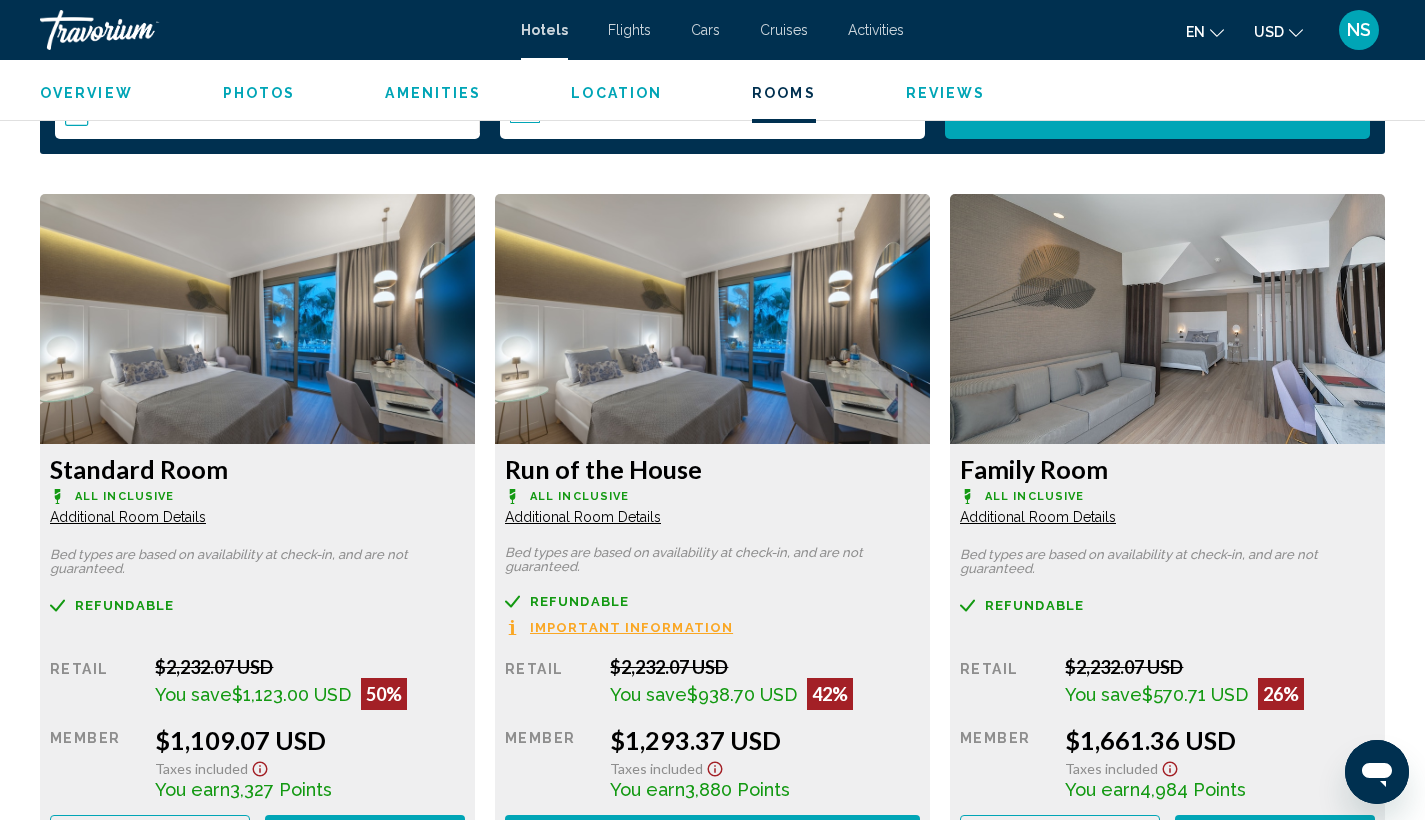 click at bounding box center [257, 319] 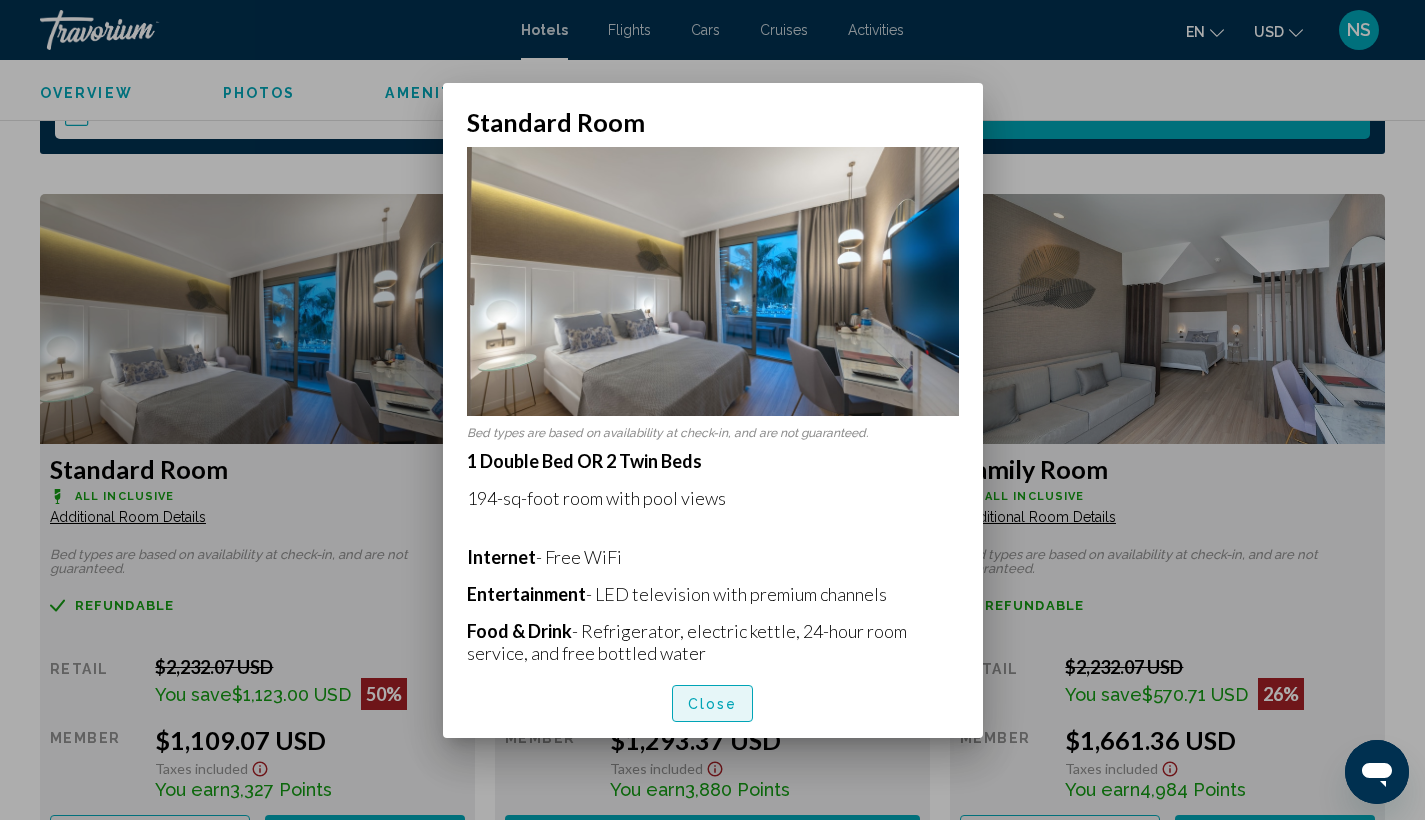 click on "Close" at bounding box center (713, 703) 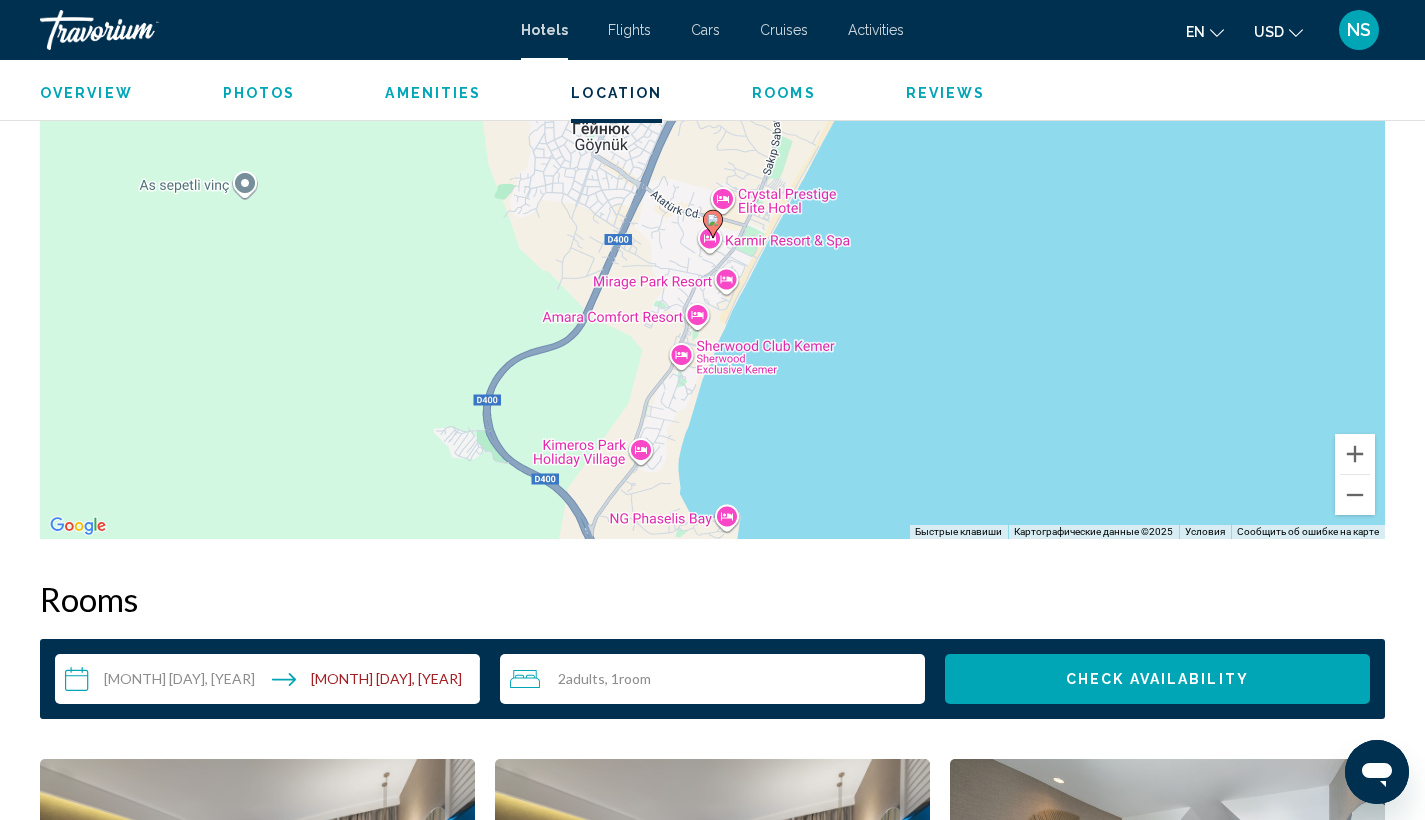 scroll, scrollTop: 1707, scrollLeft: 0, axis: vertical 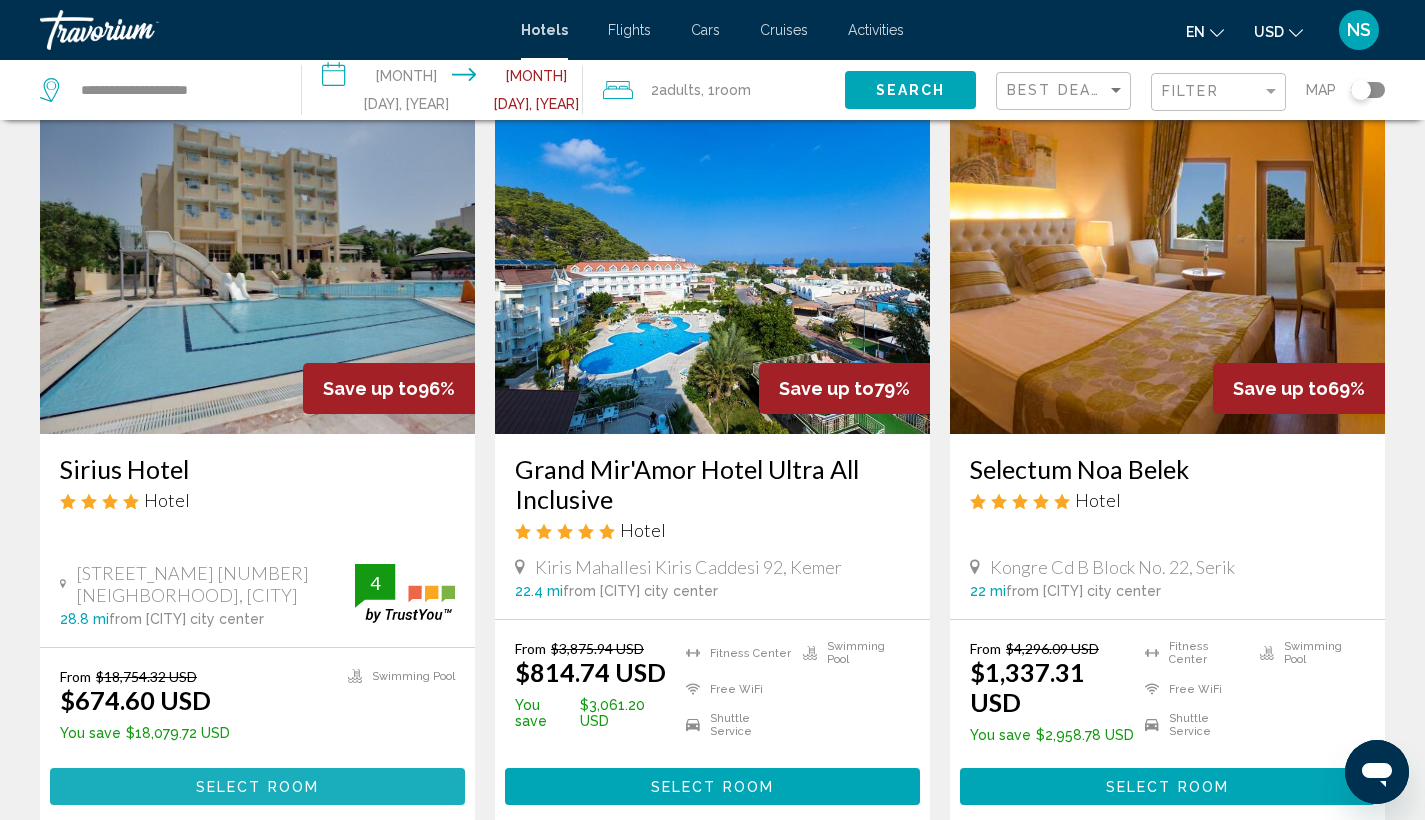 click on "Select Room" at bounding box center (257, 787) 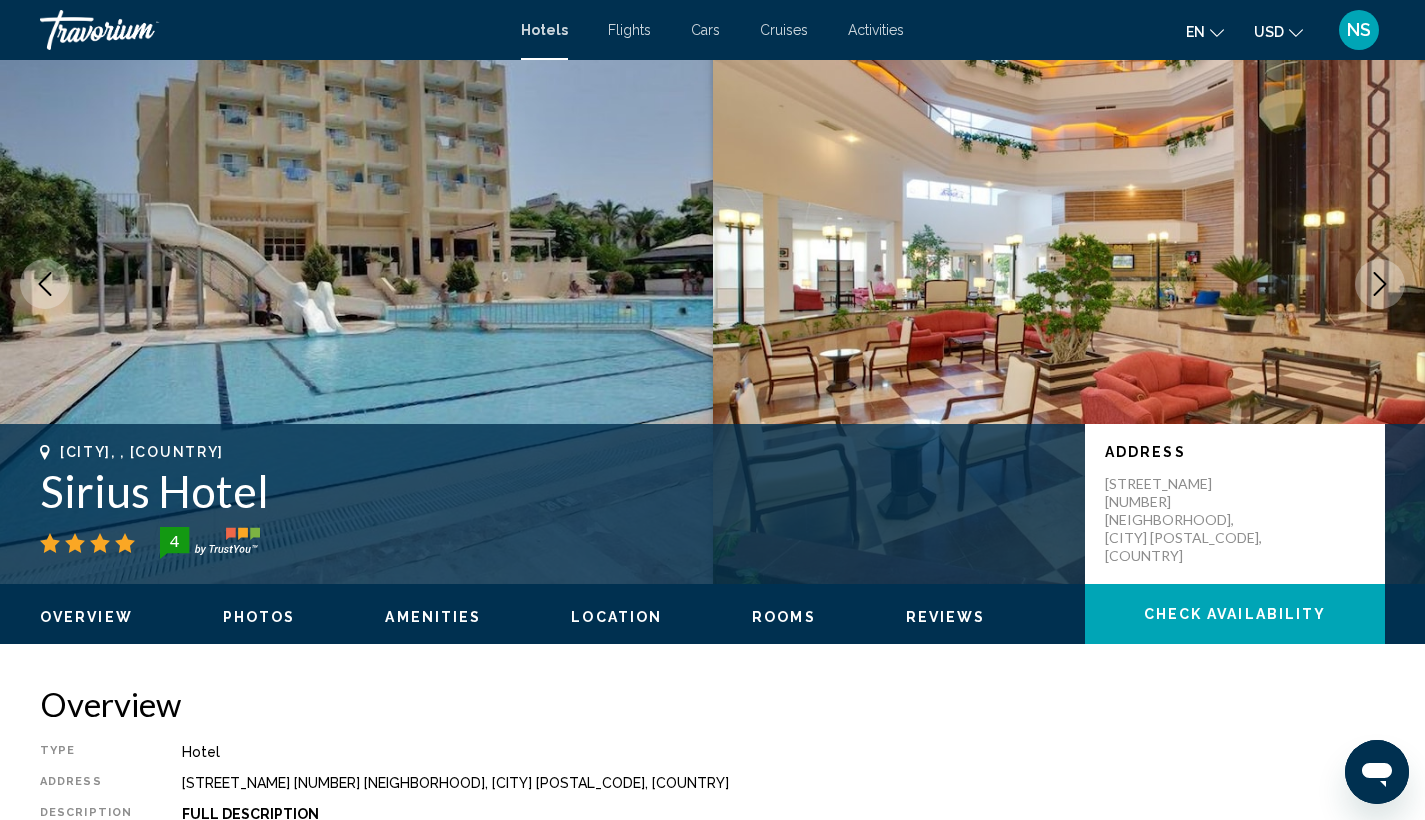 scroll, scrollTop: 0, scrollLeft: 0, axis: both 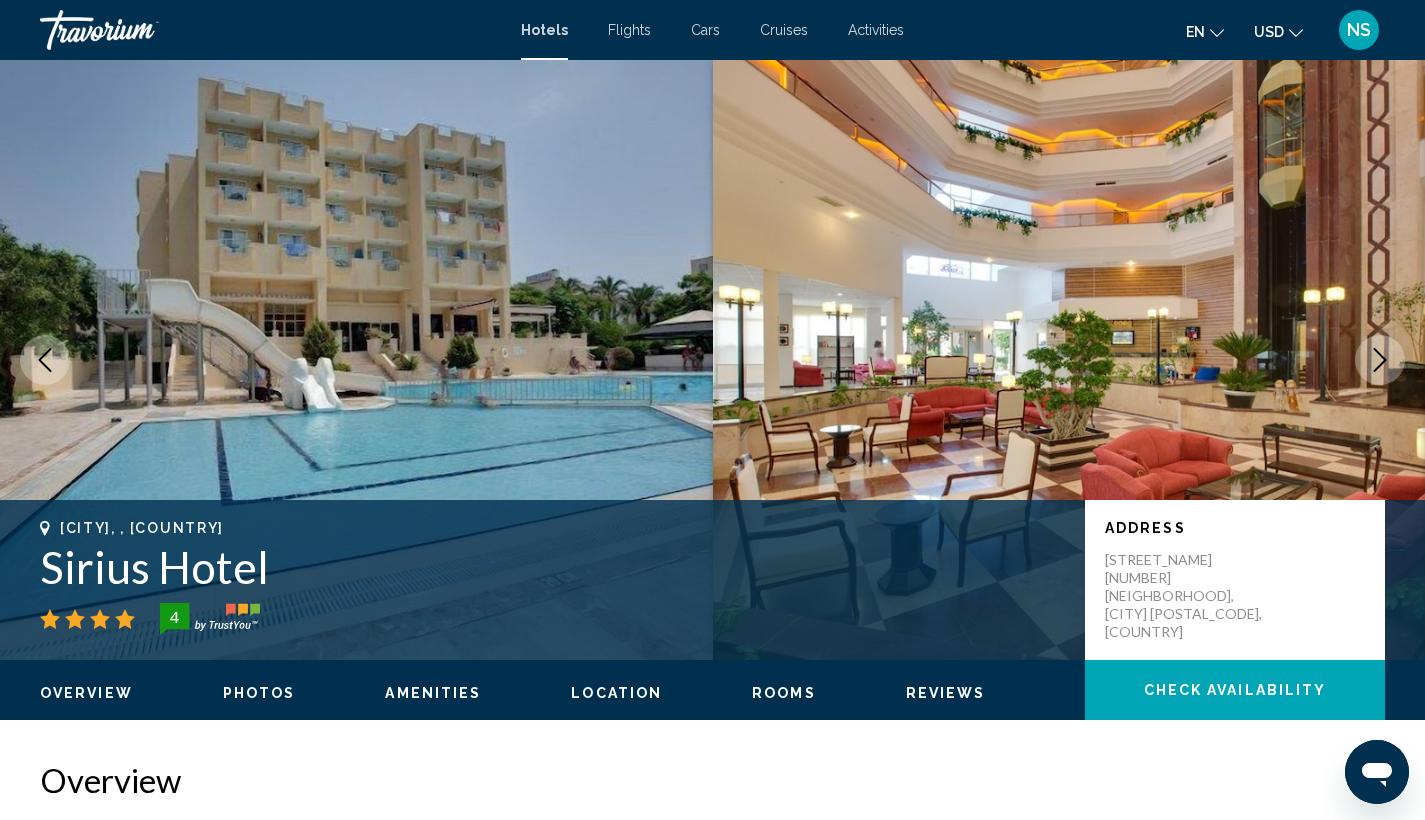 click at bounding box center (1380, 360) 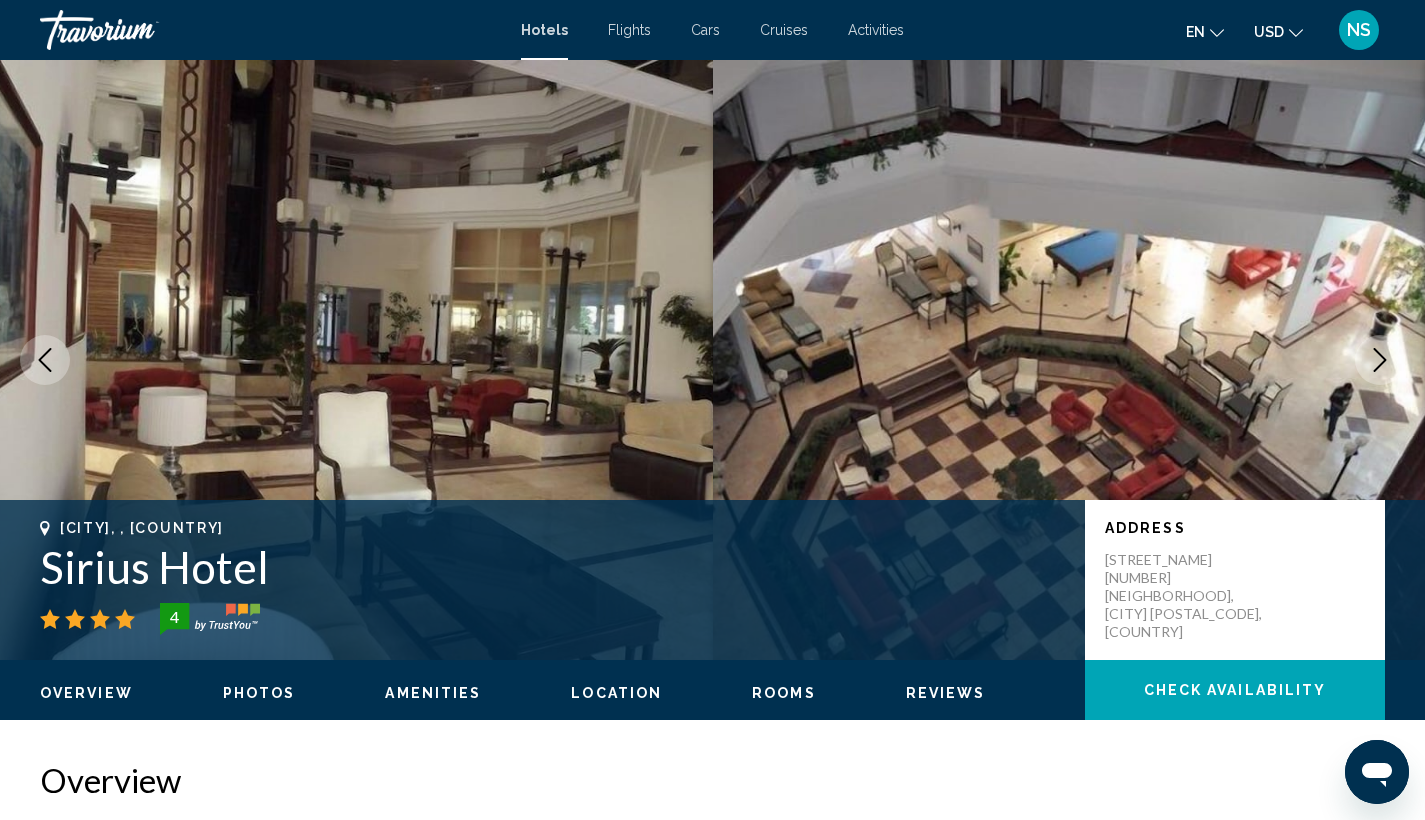 click 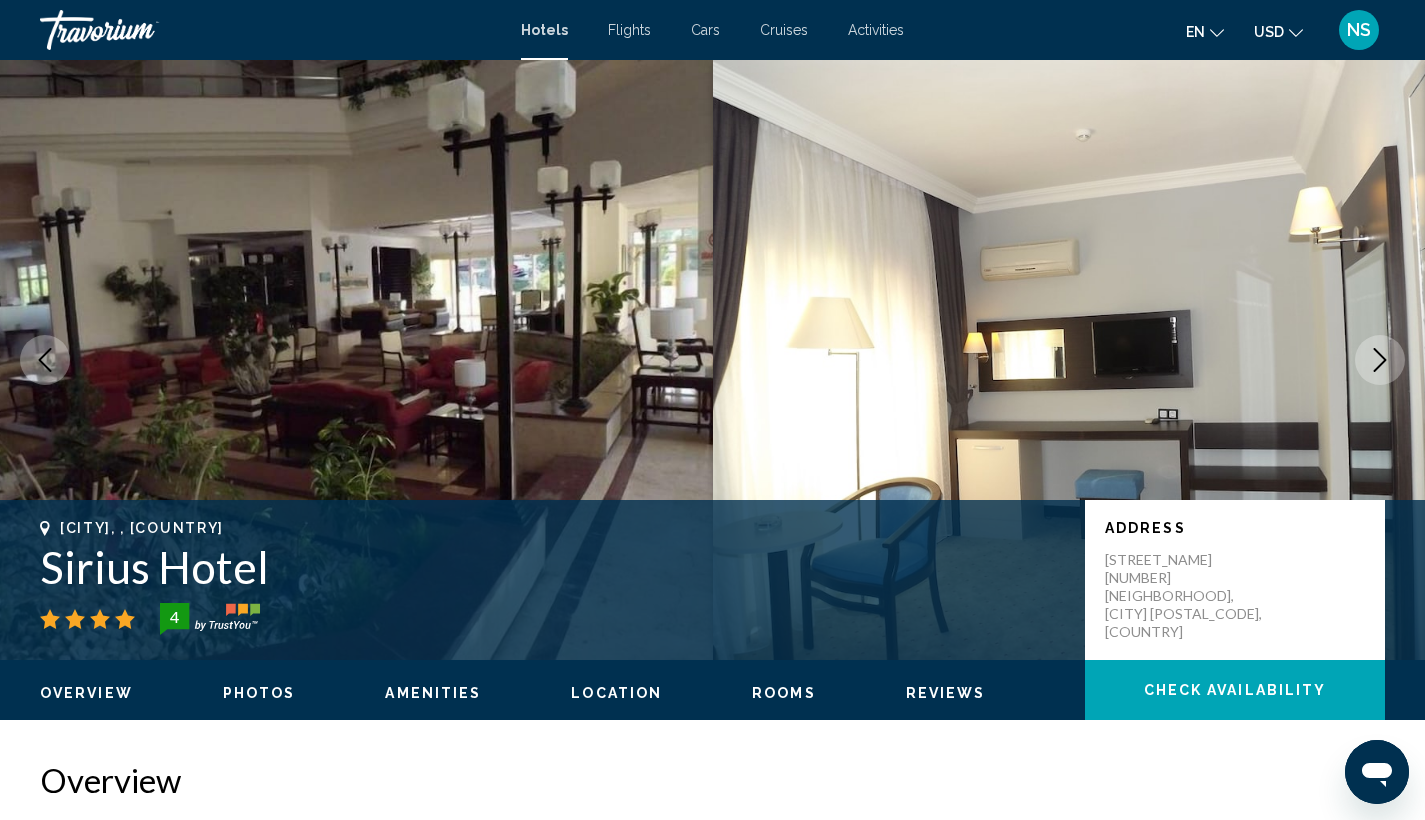 click 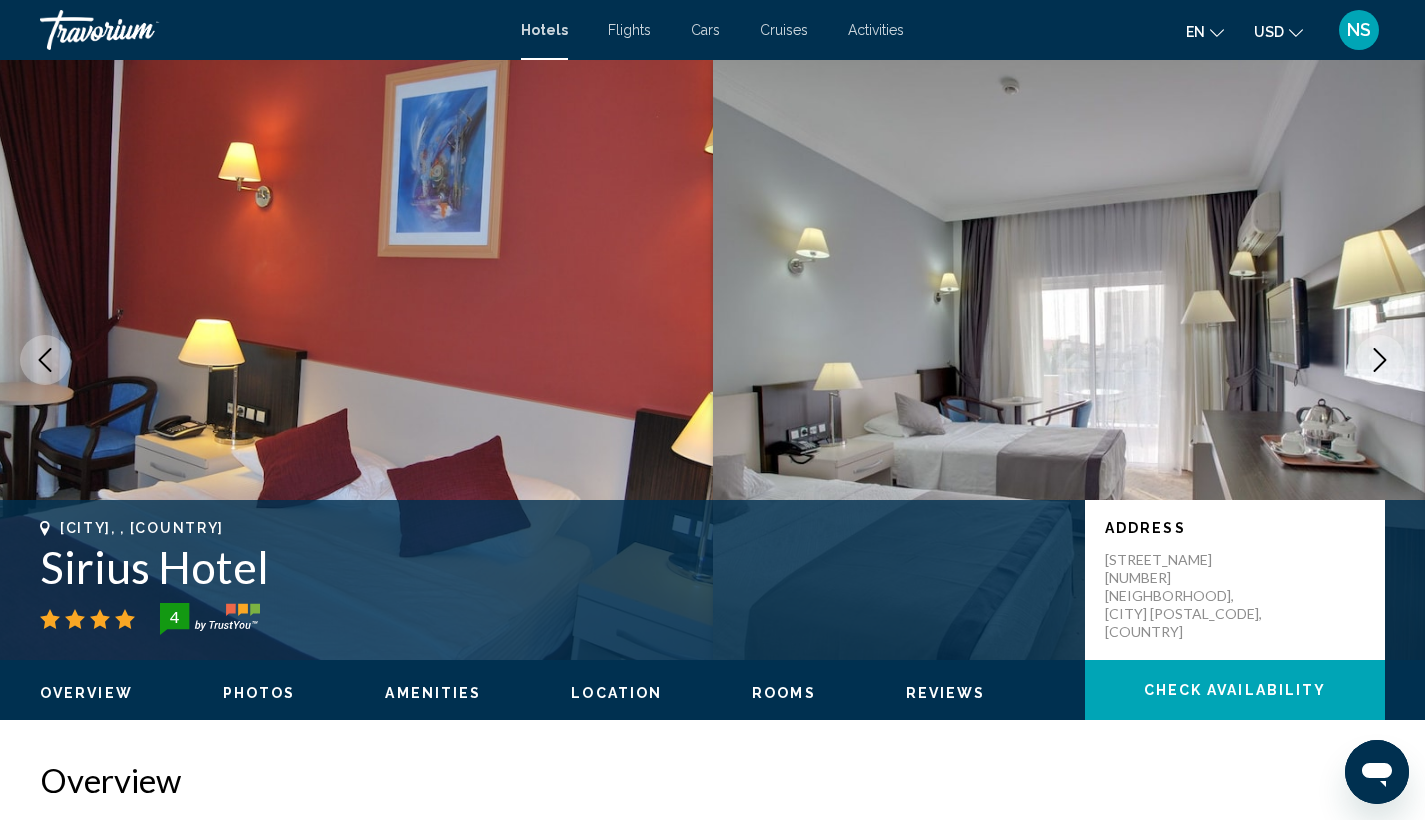 click 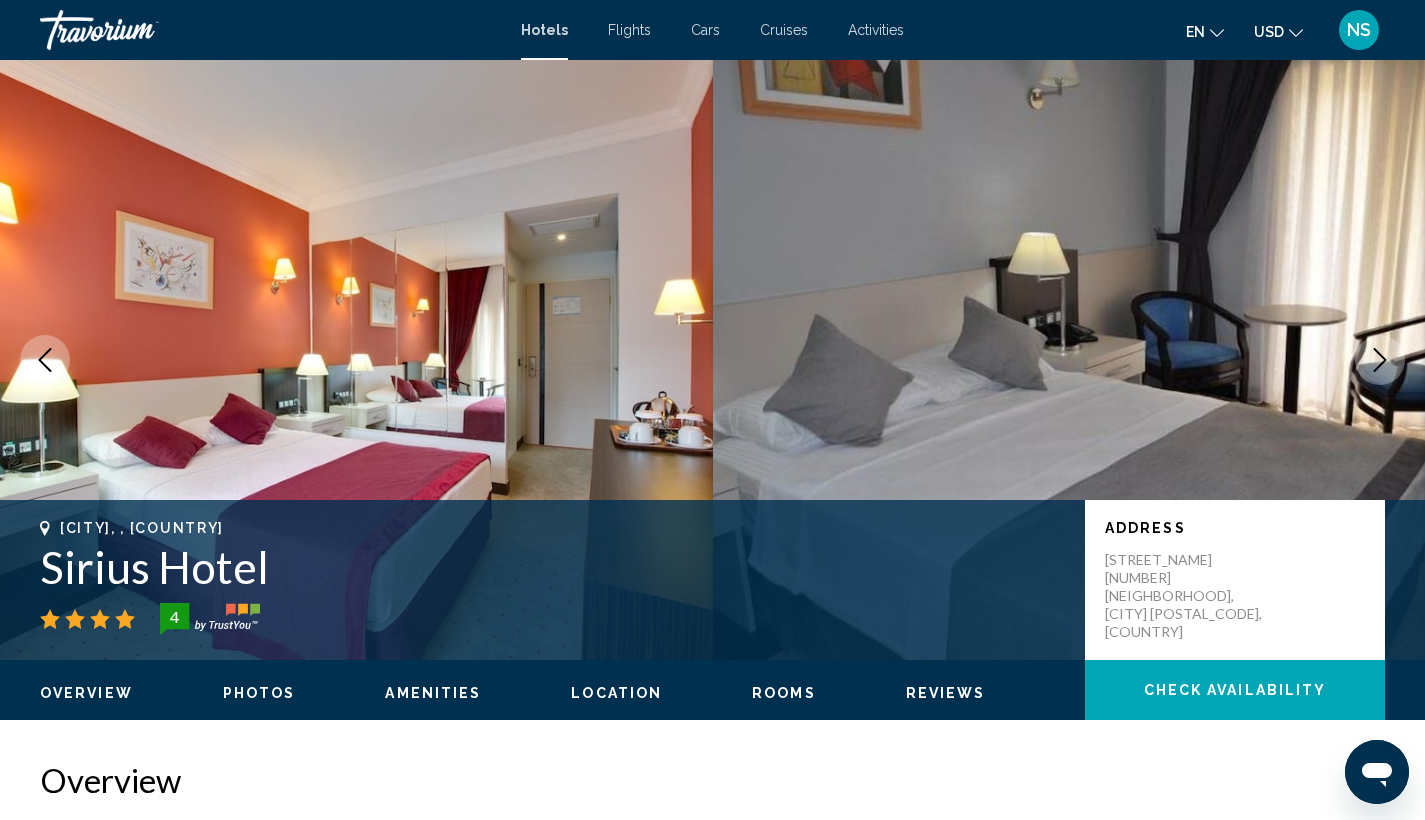 click 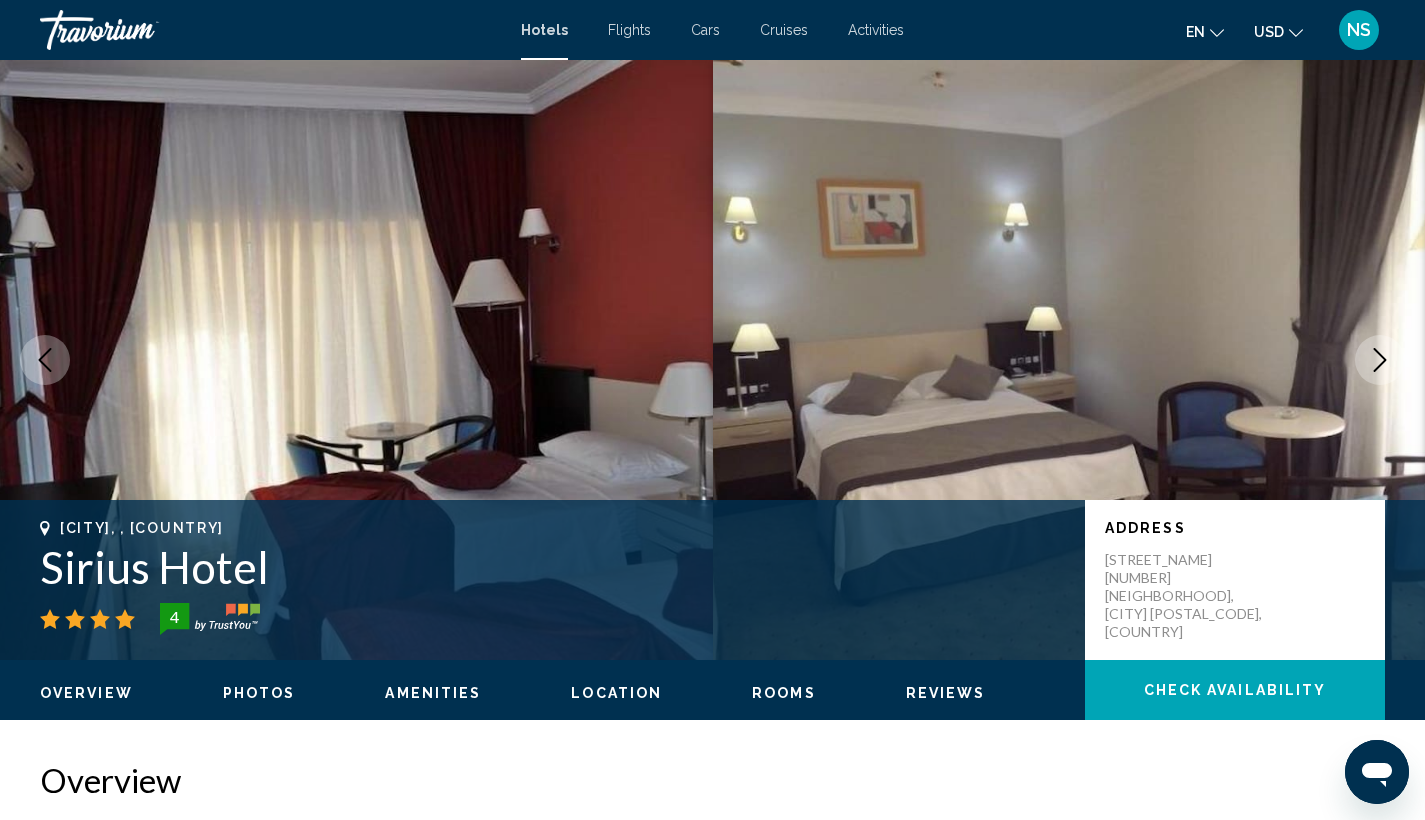 click 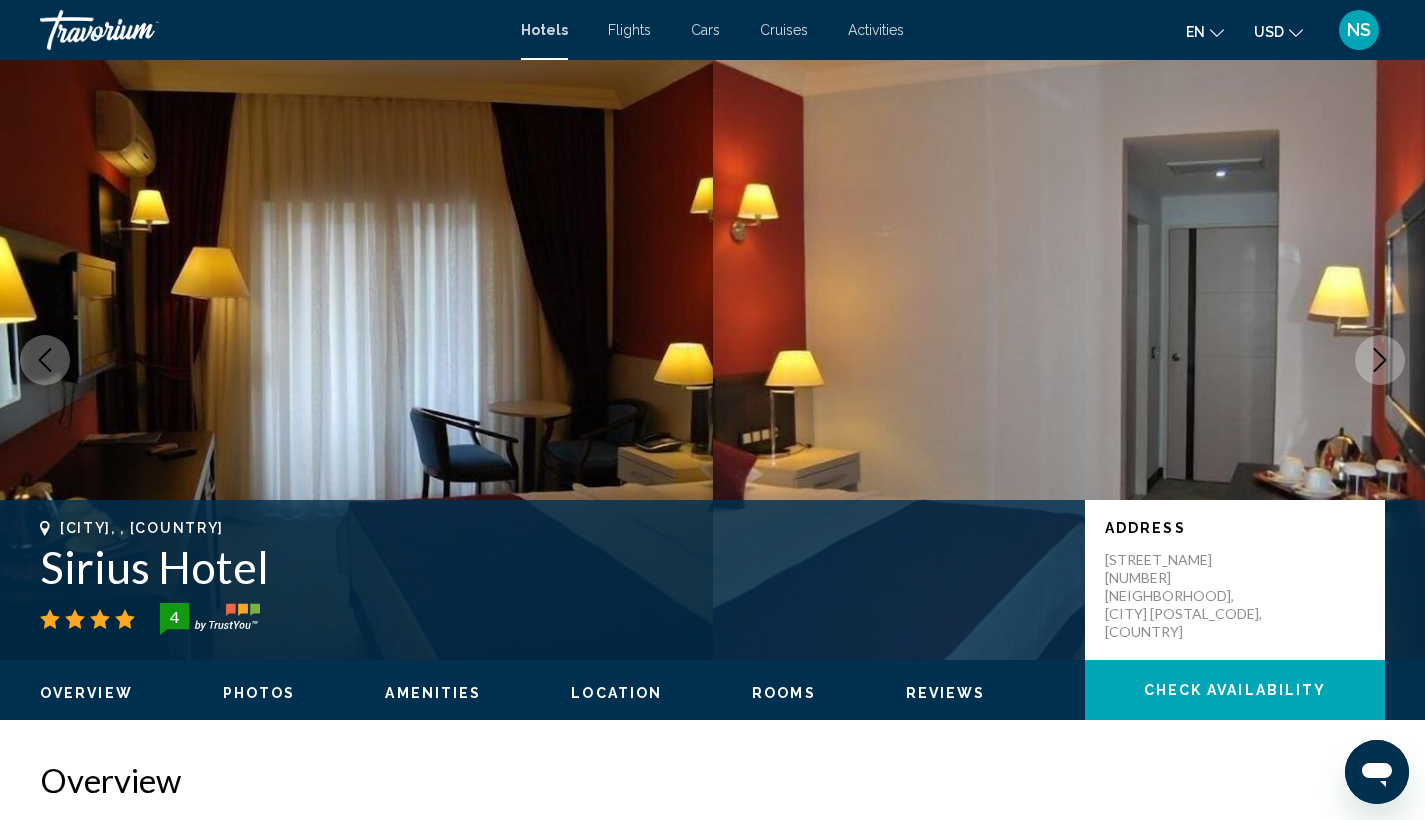 click 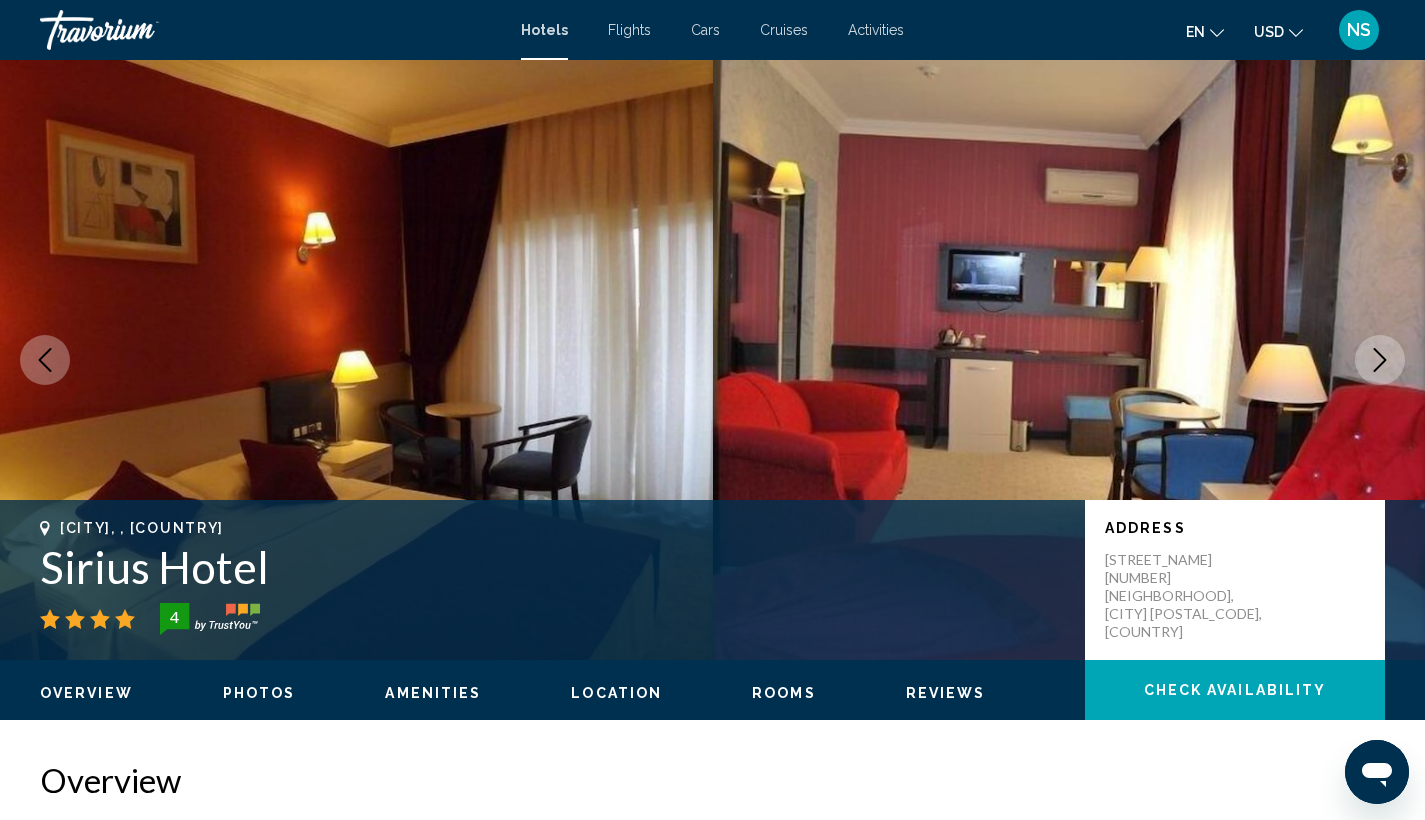 click 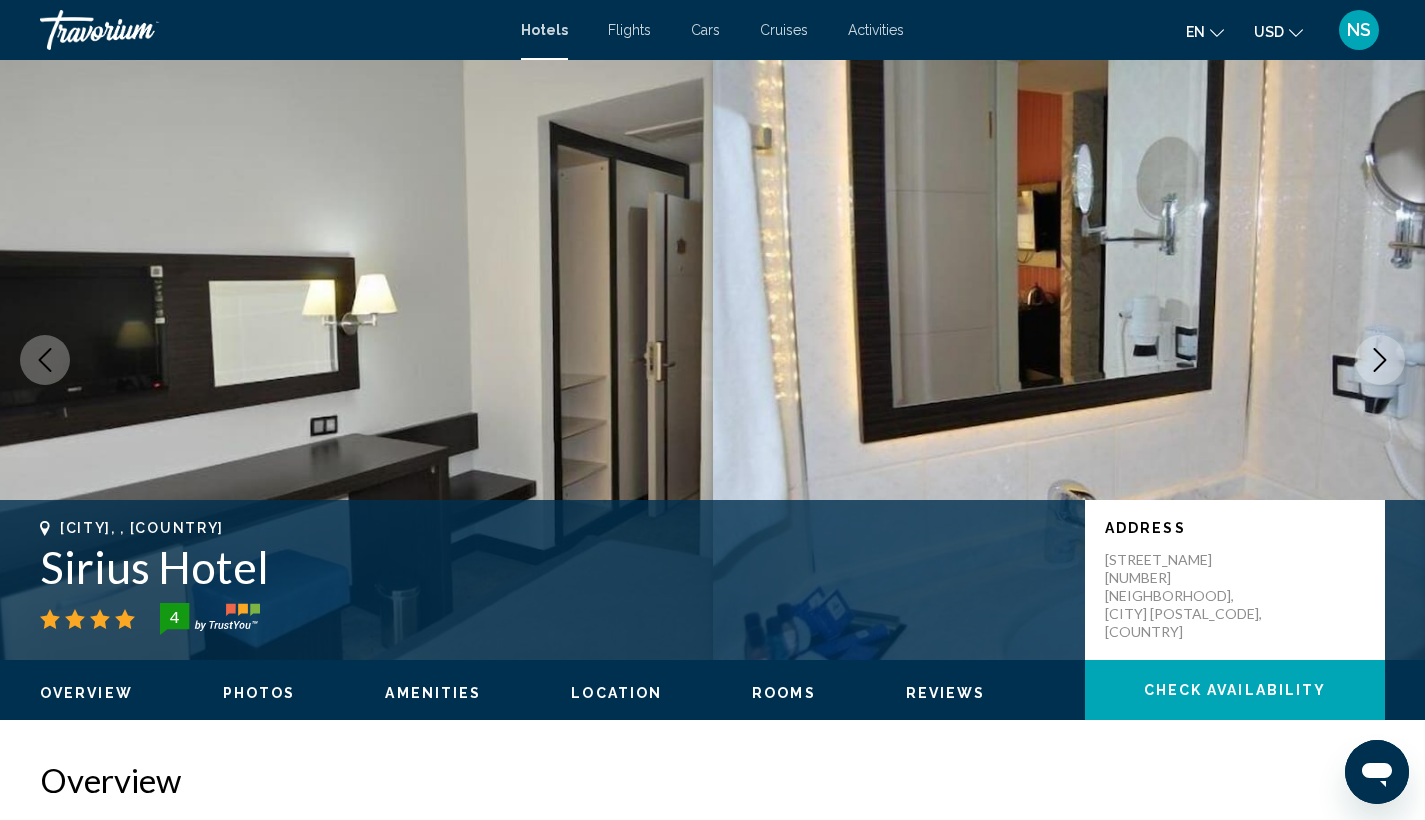 click 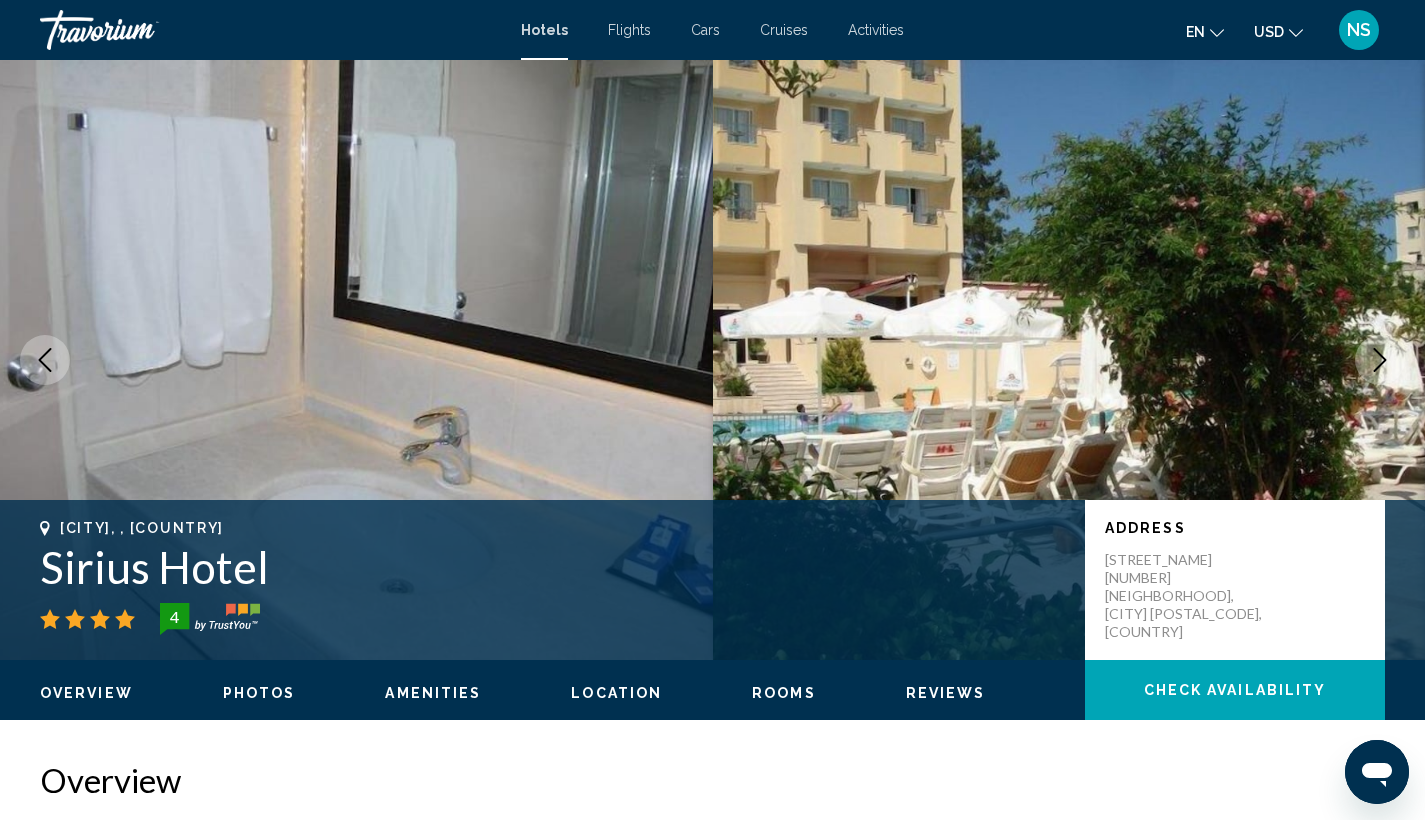 click 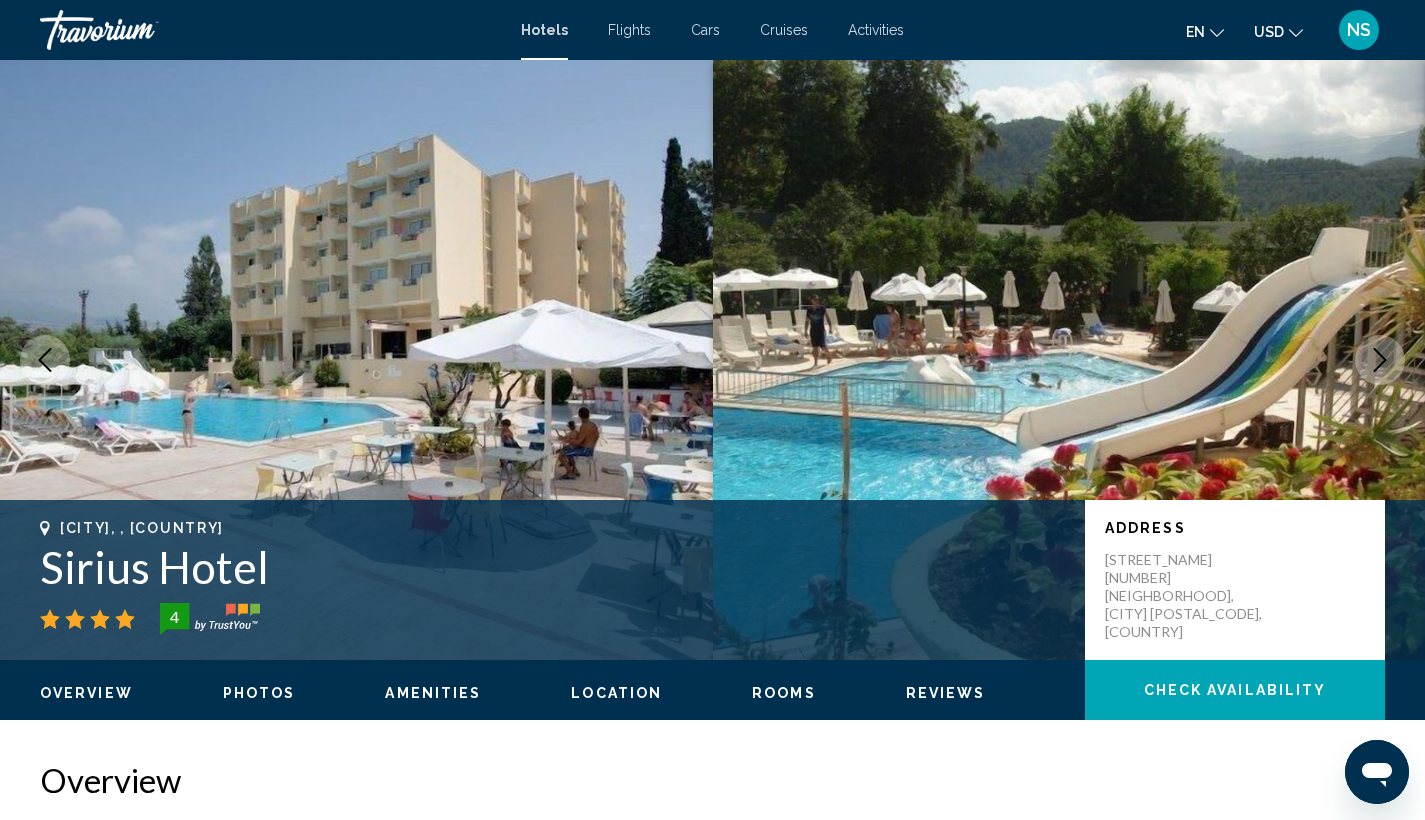 click 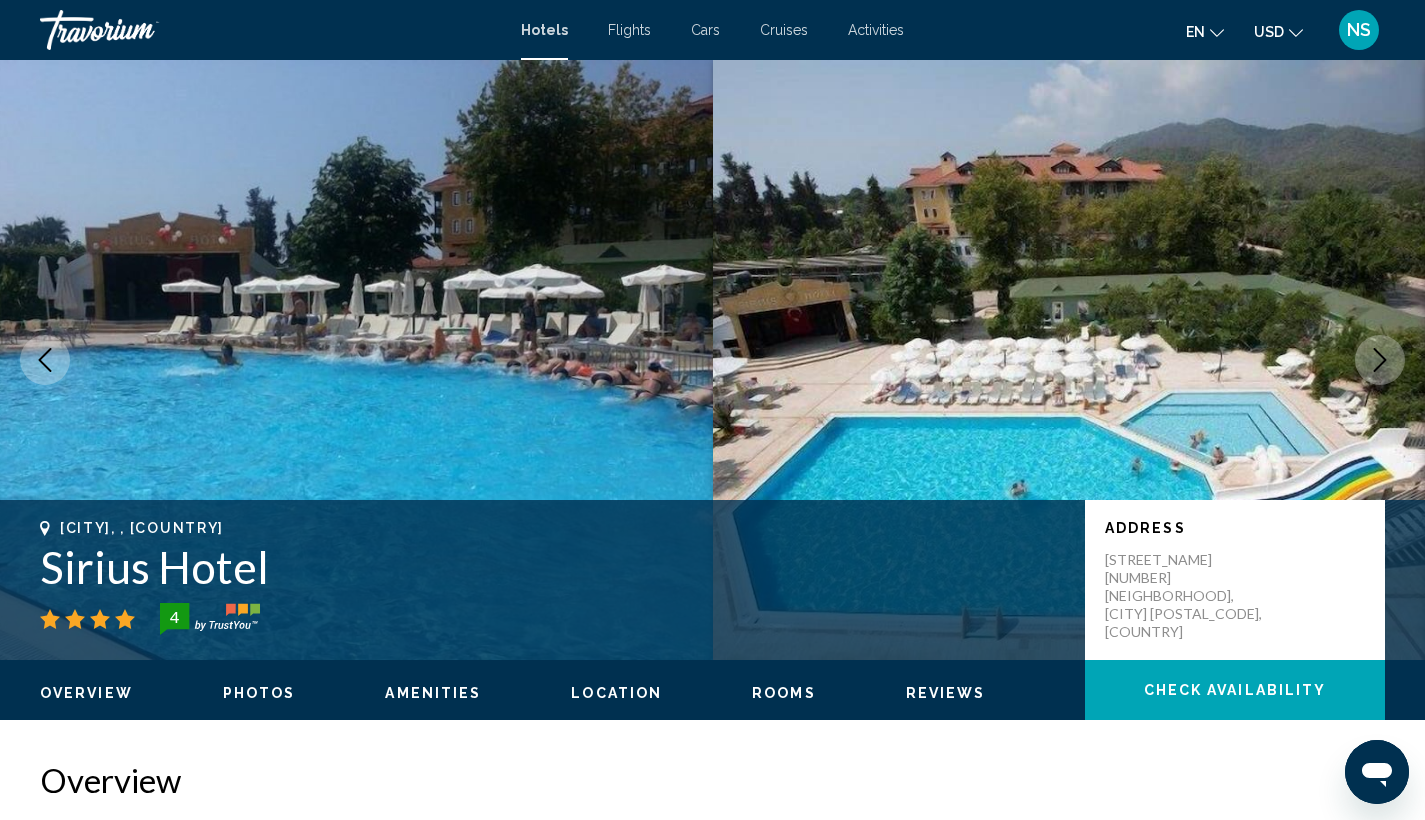 click 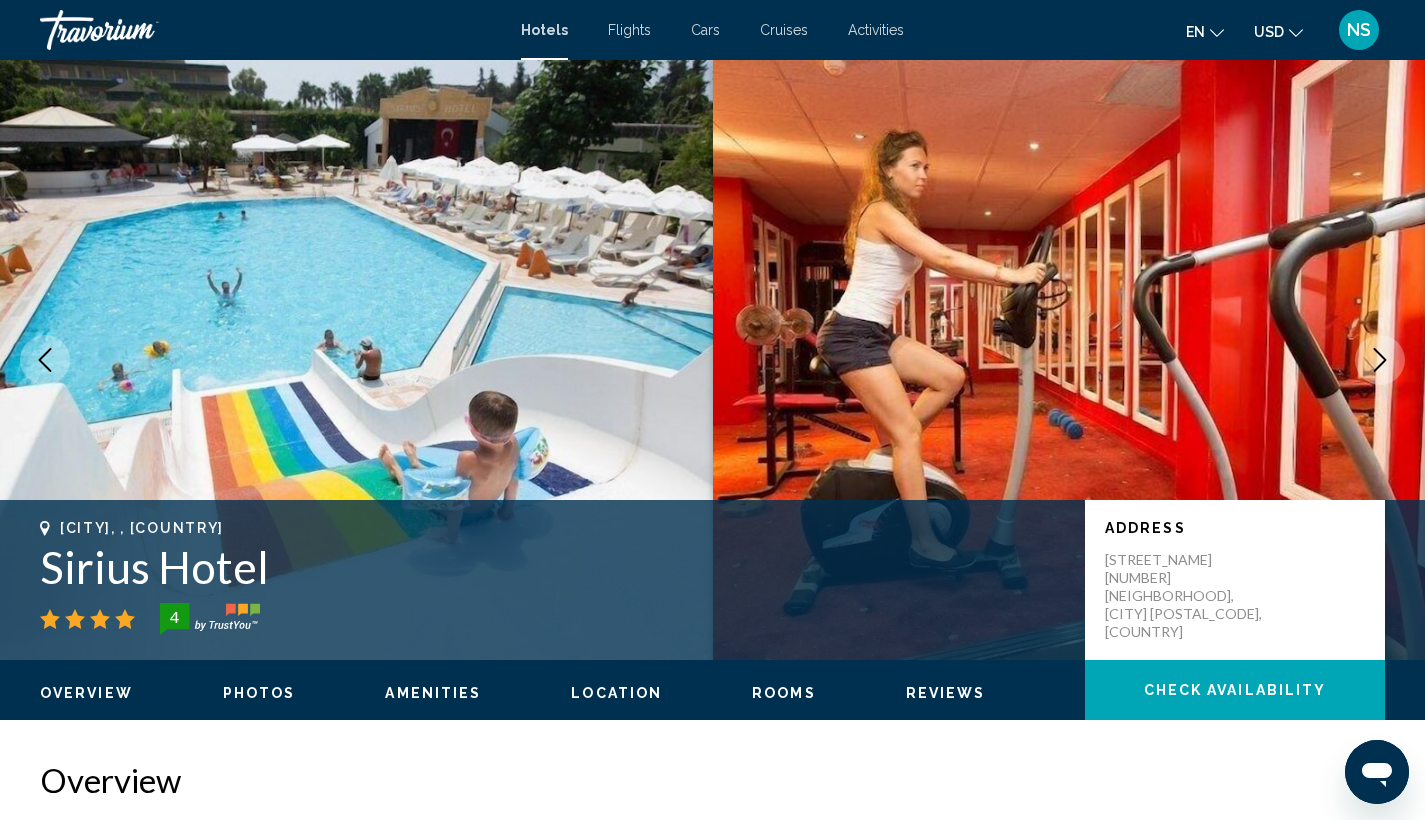 click 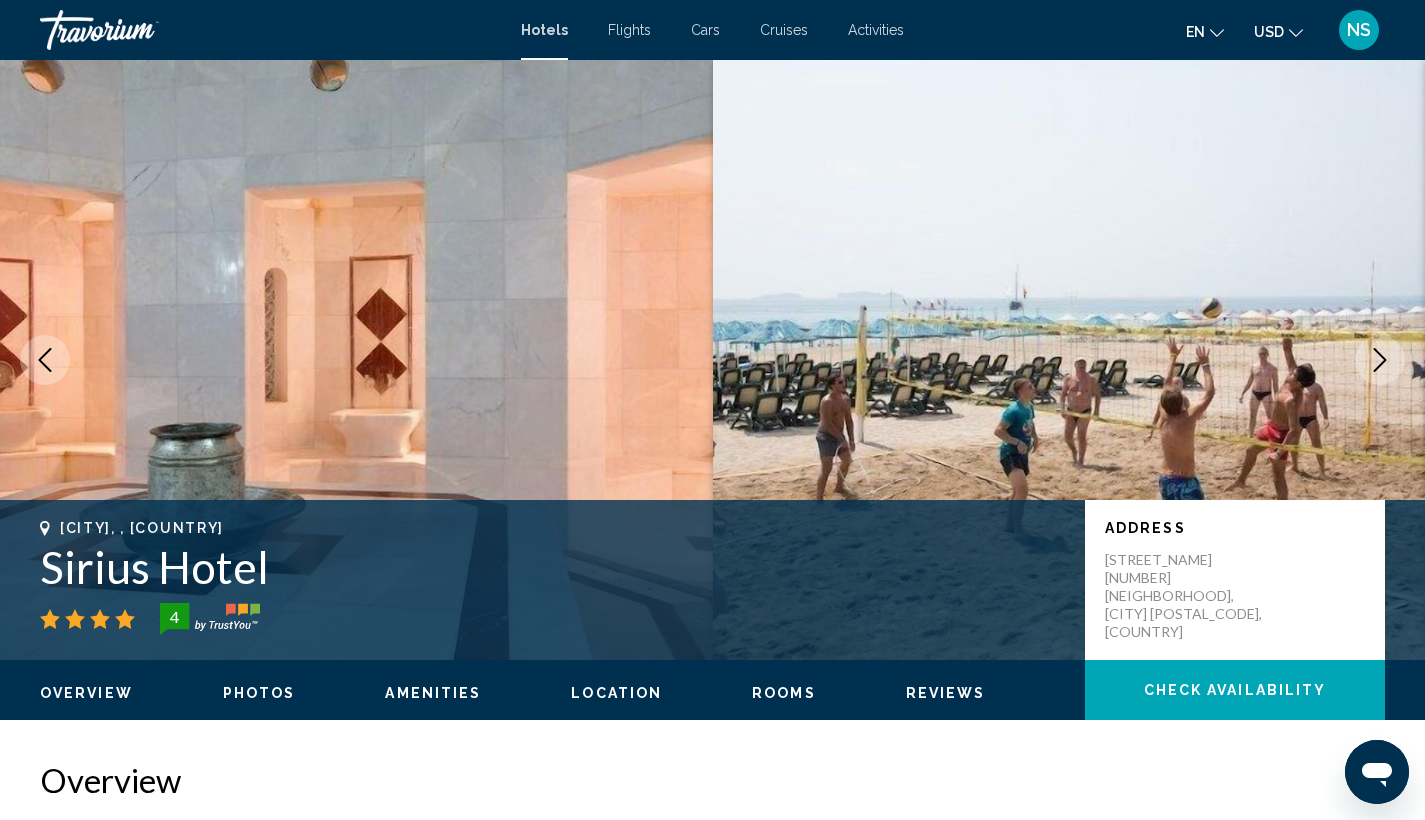 click 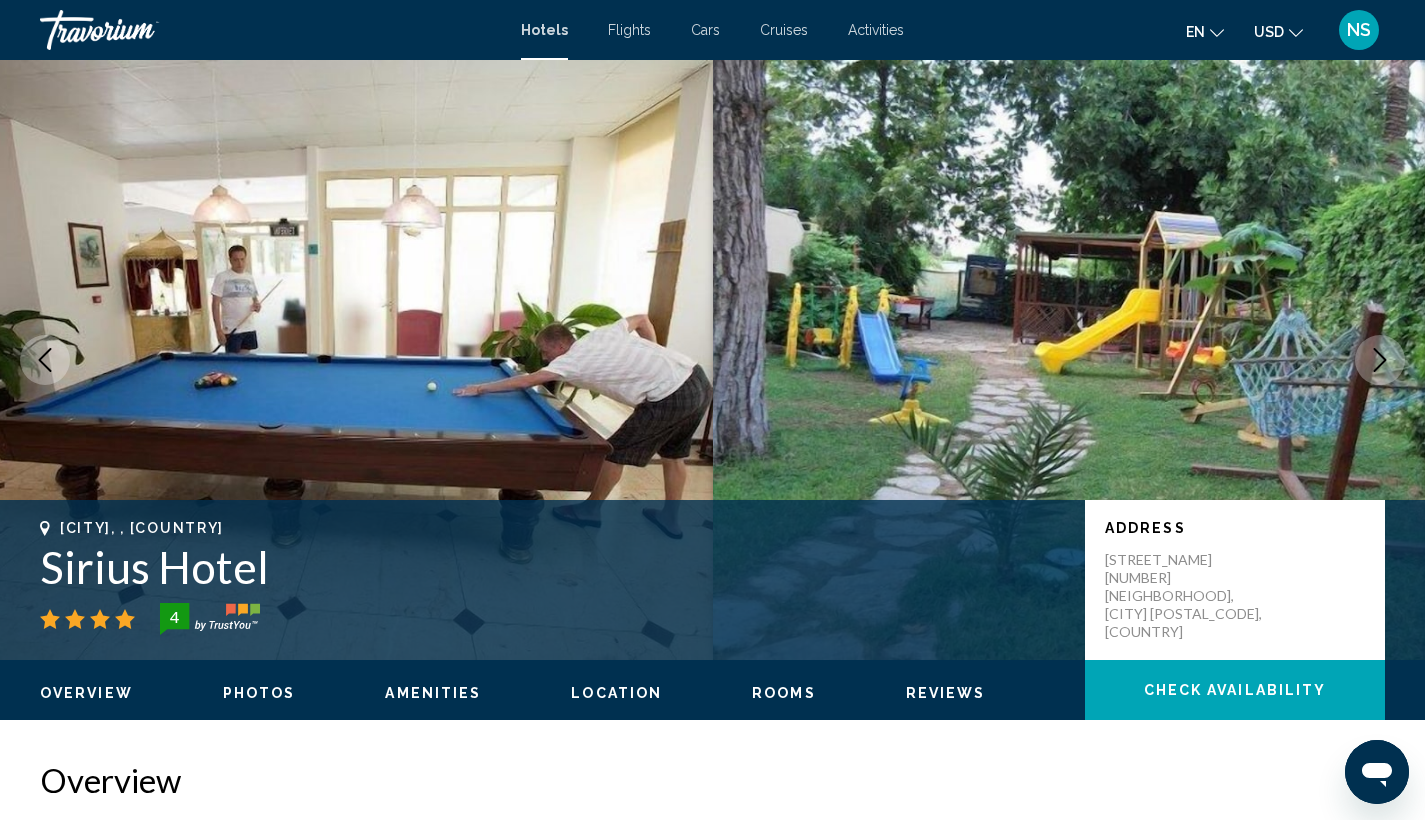 click 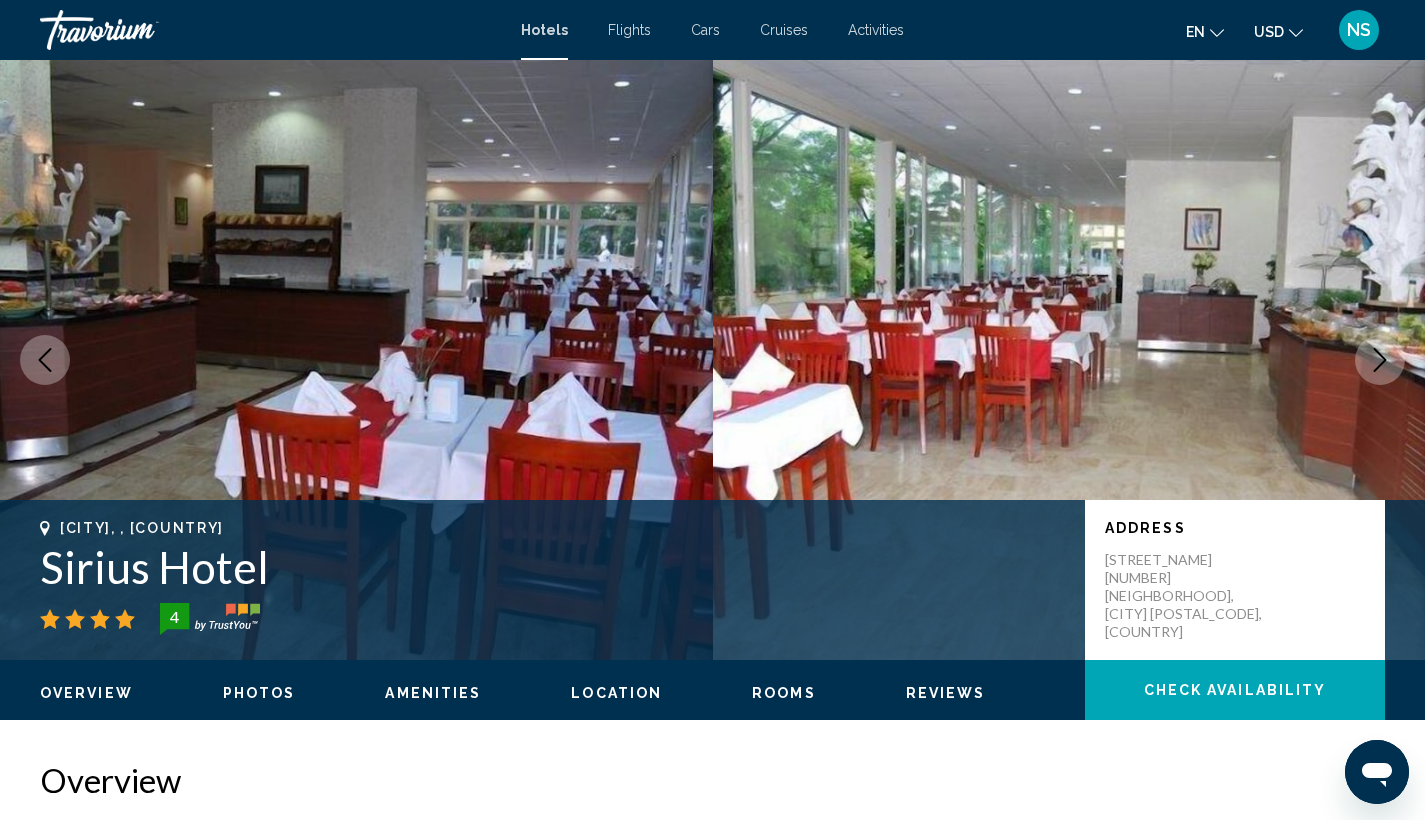 click 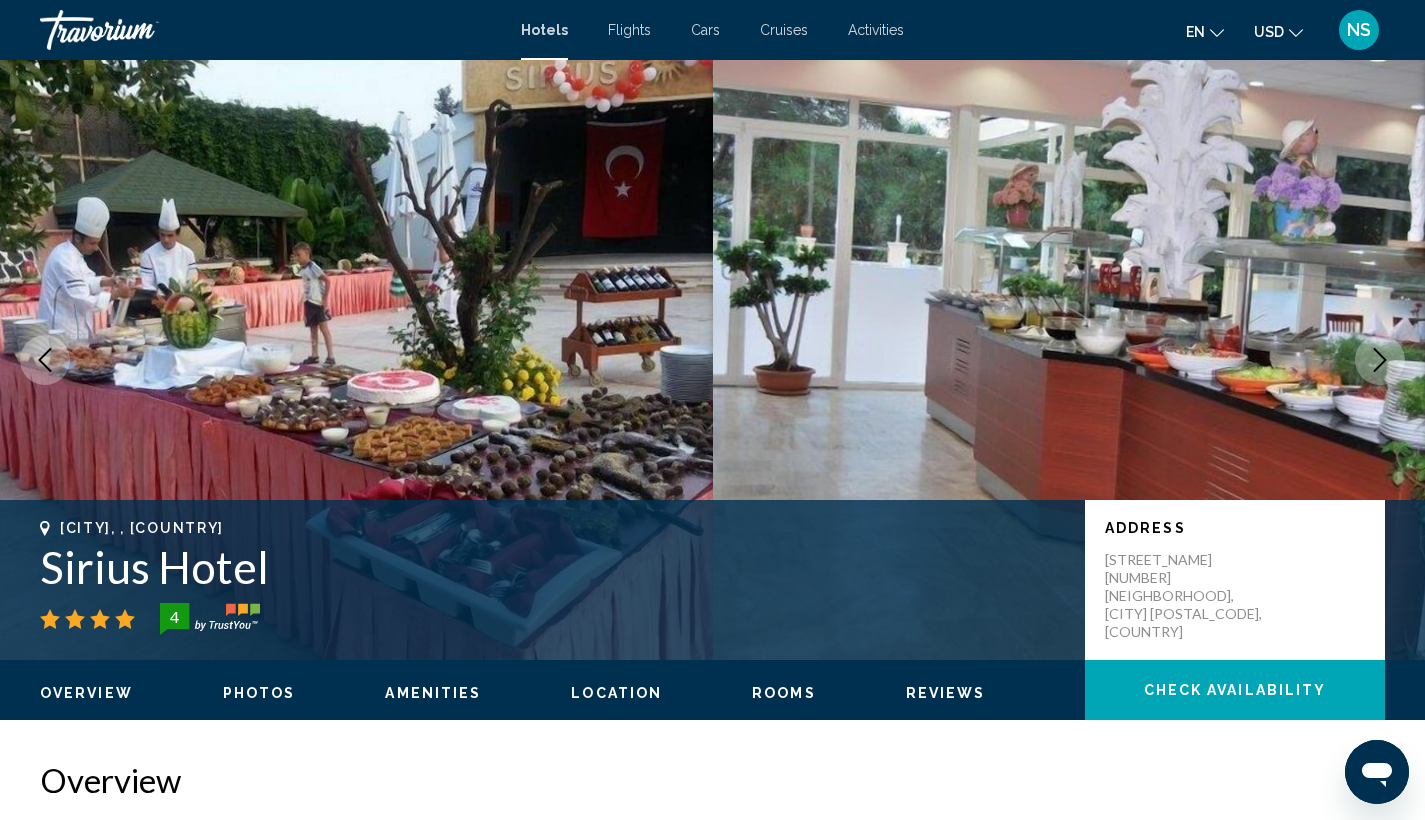 click 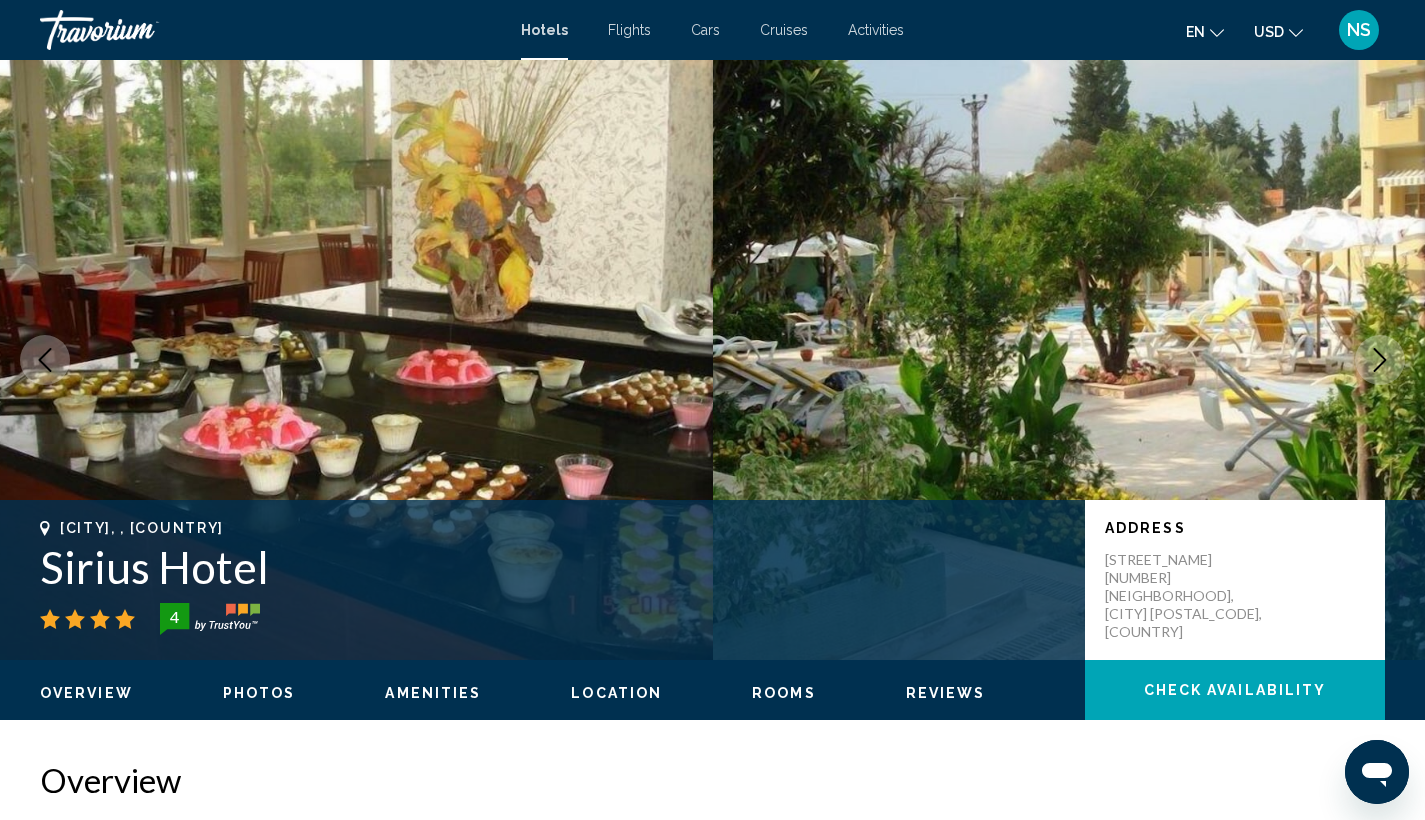 click 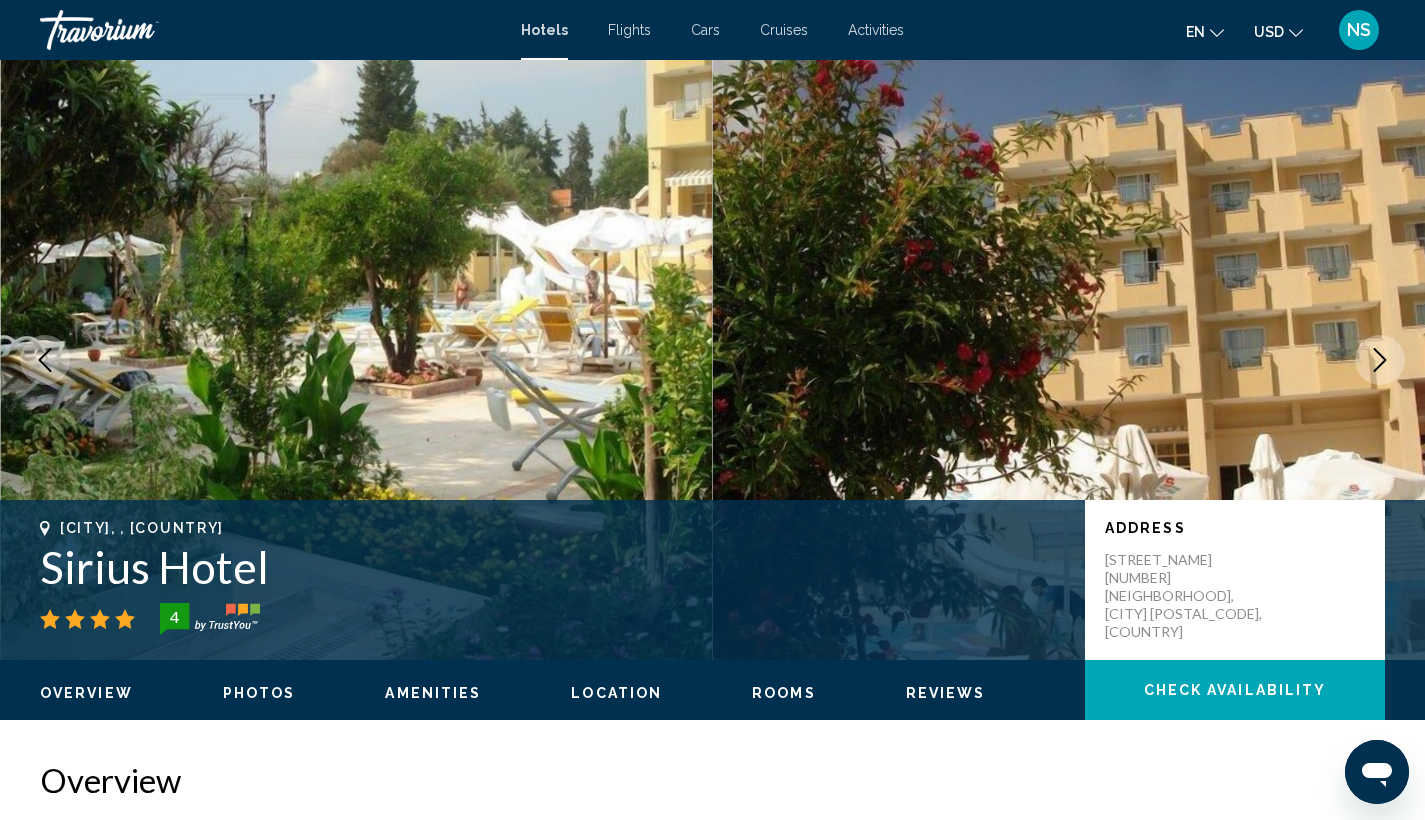 click 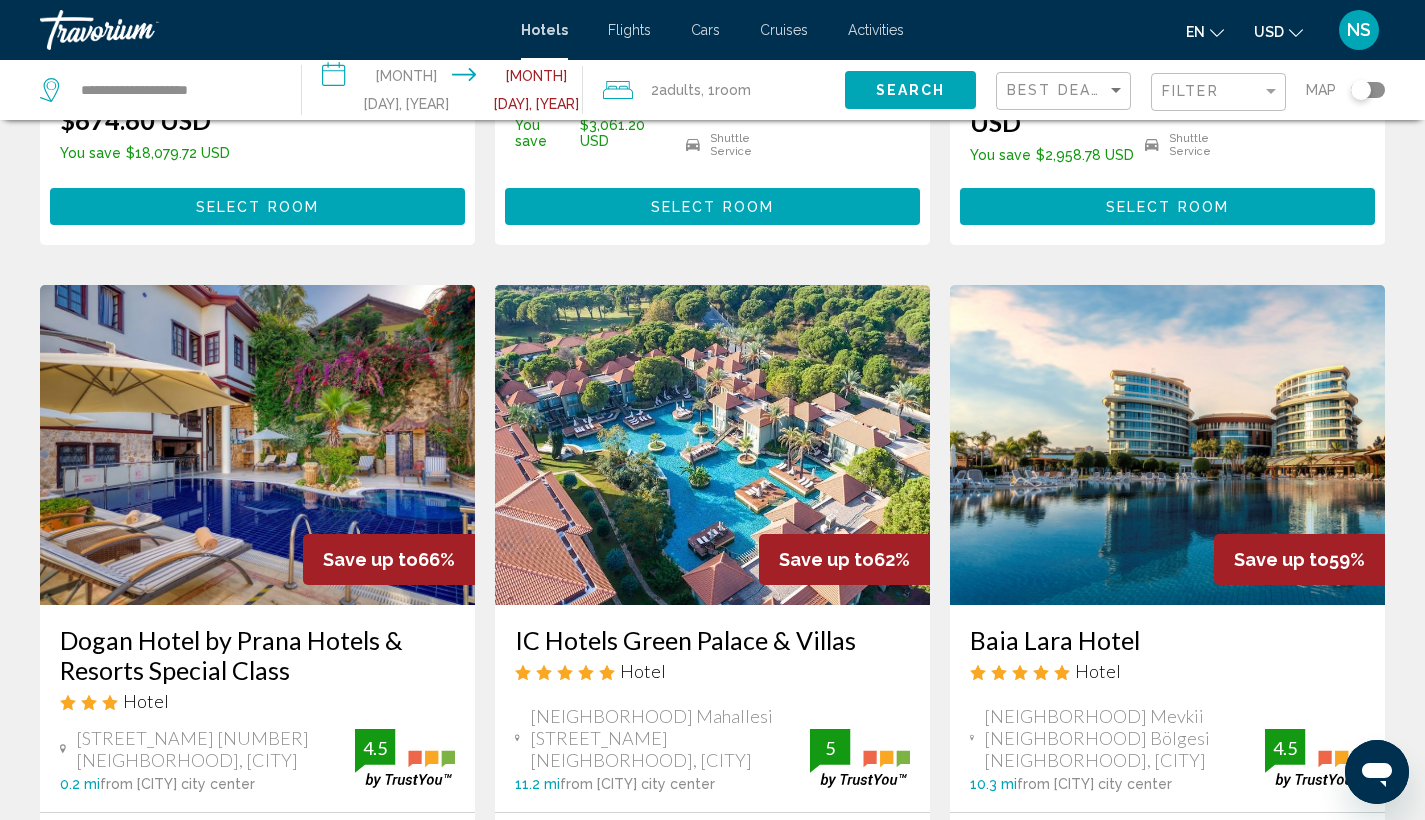 scroll, scrollTop: 750, scrollLeft: 0, axis: vertical 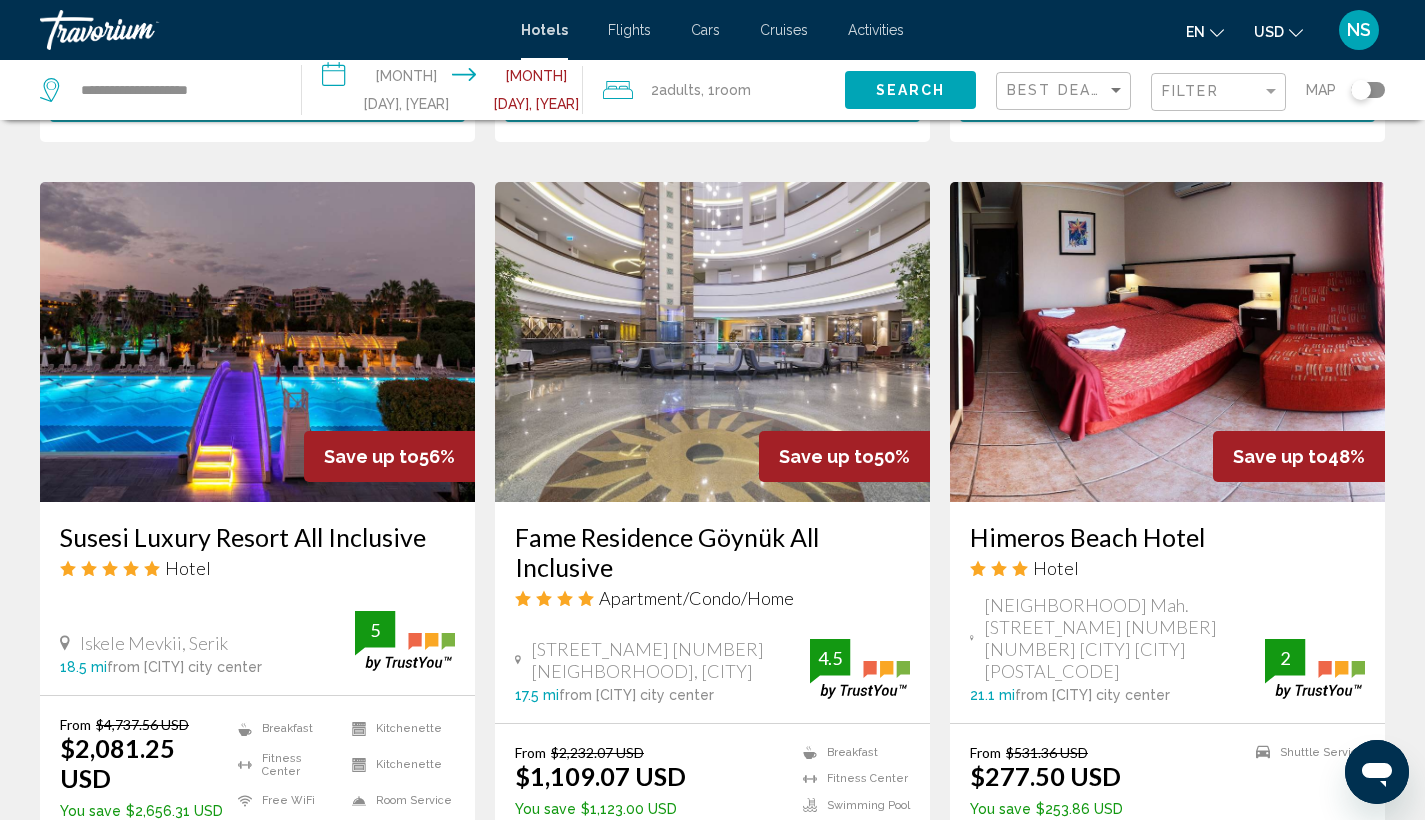 click at bounding box center (712, 342) 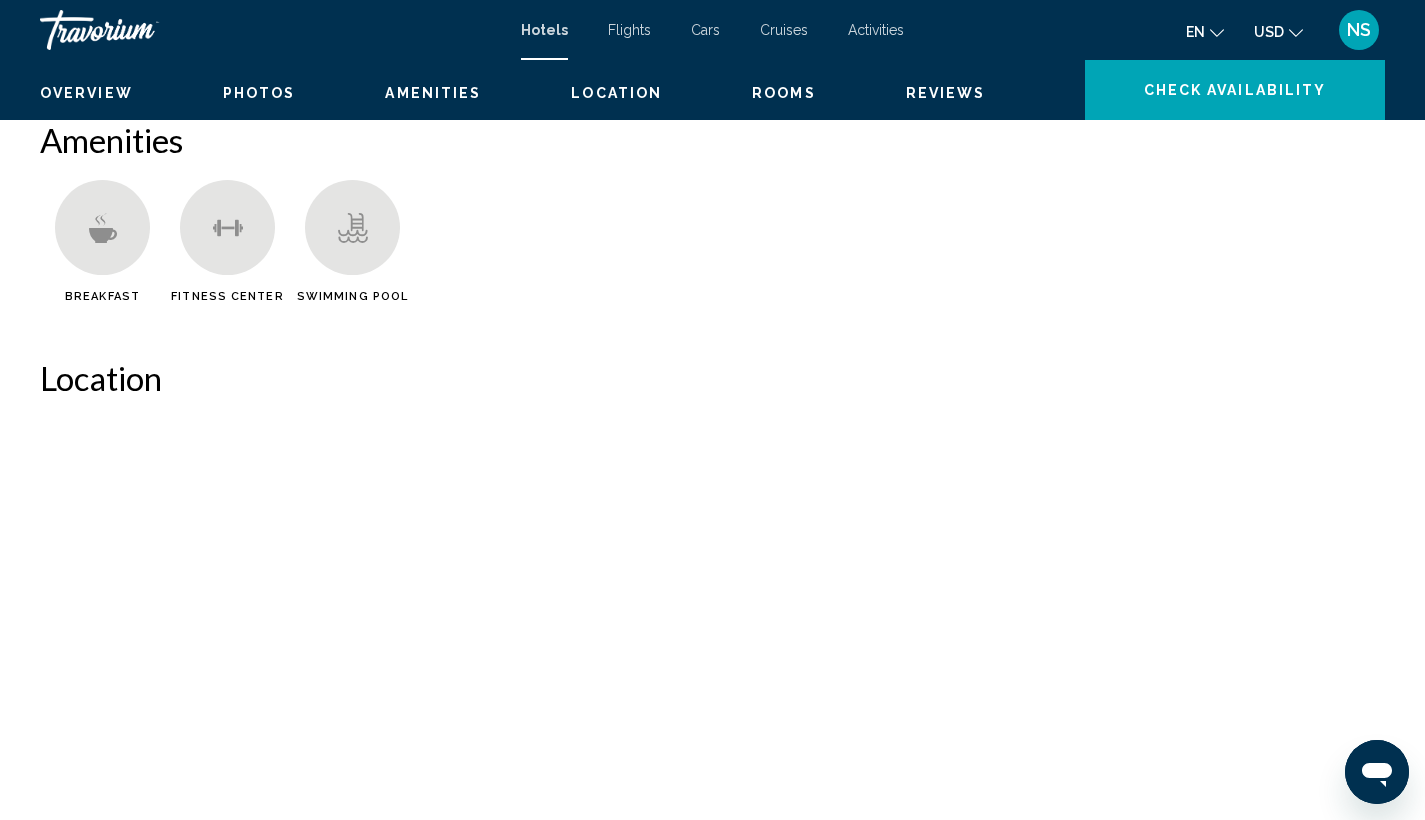 scroll, scrollTop: 0, scrollLeft: 0, axis: both 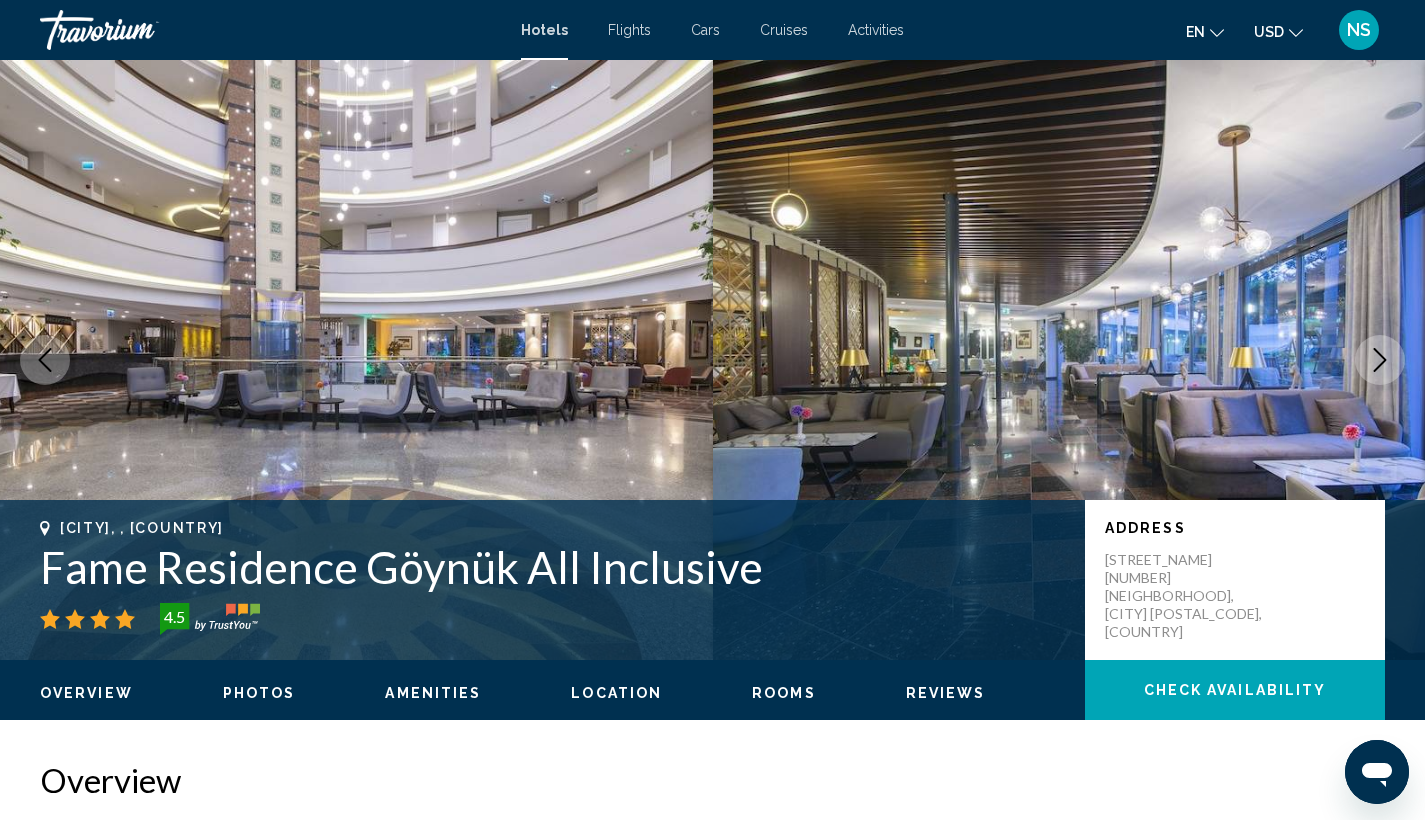 click 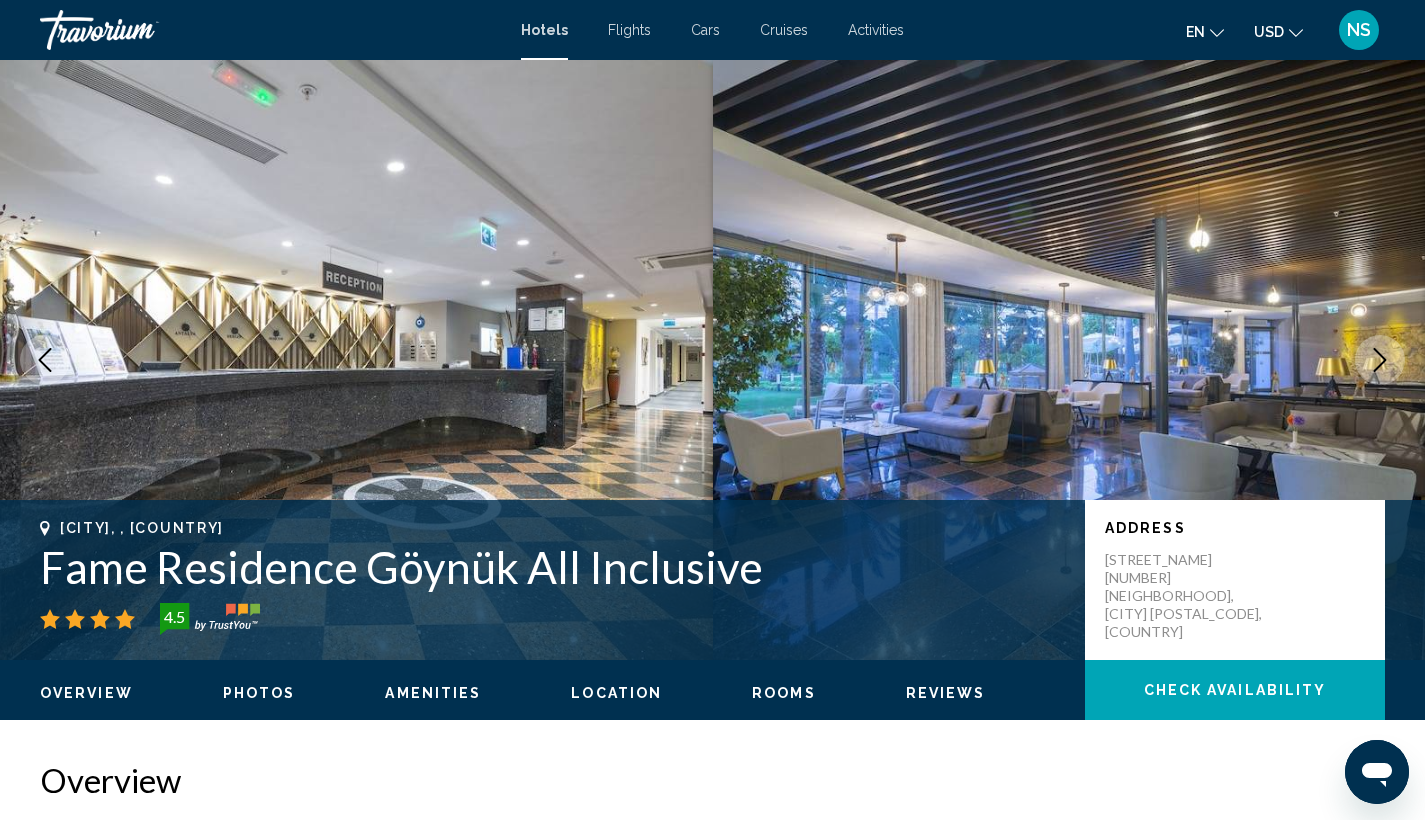 click 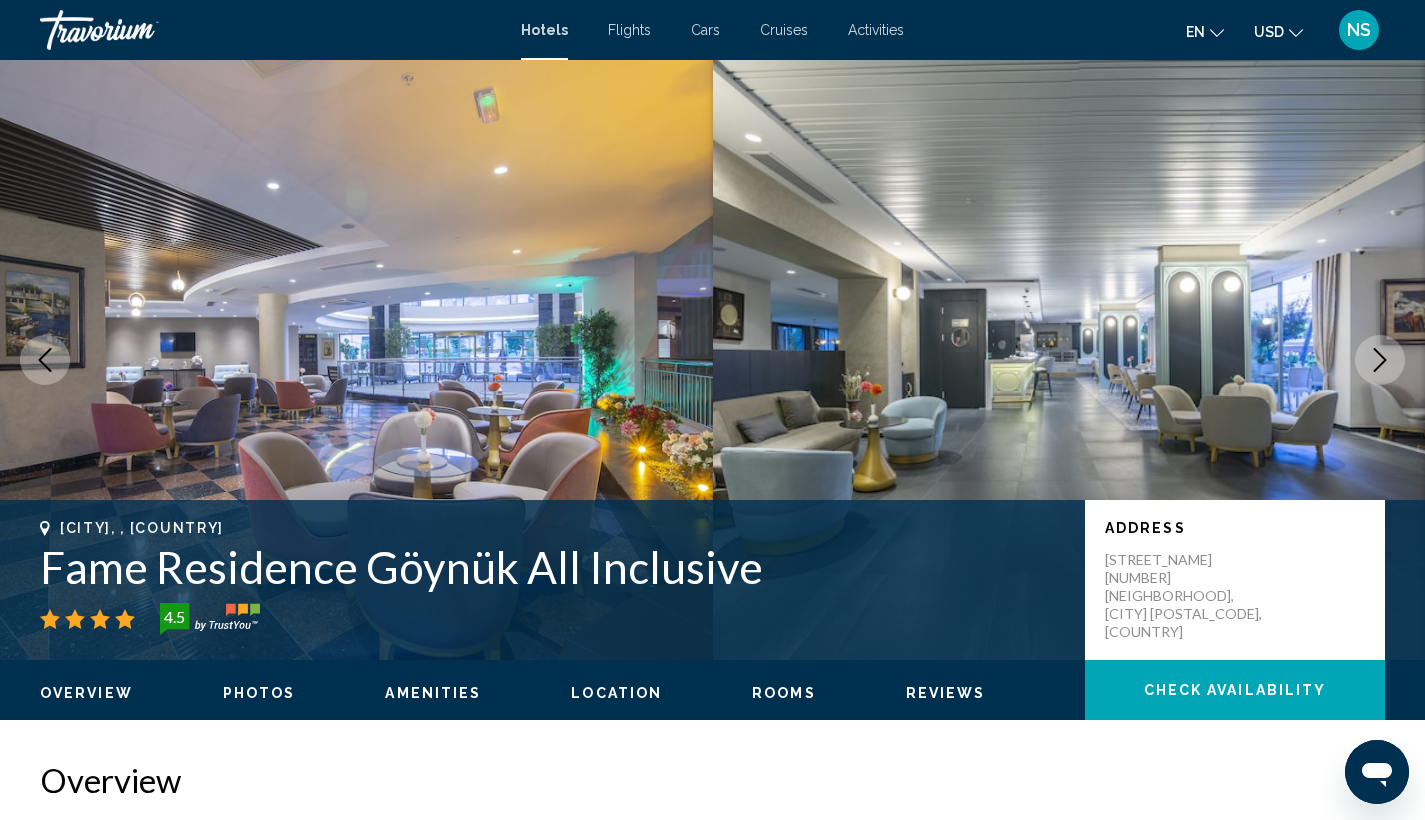 click 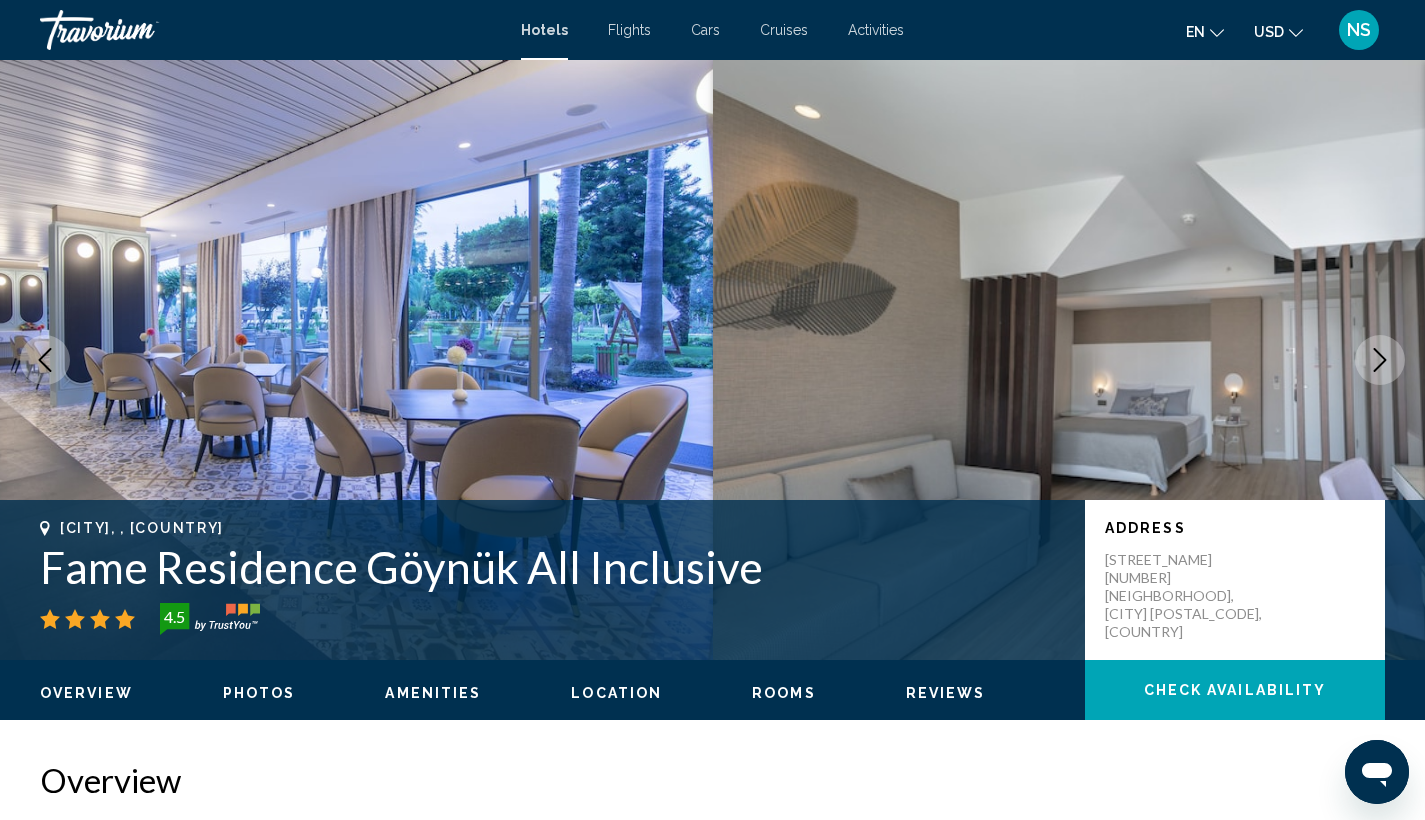click 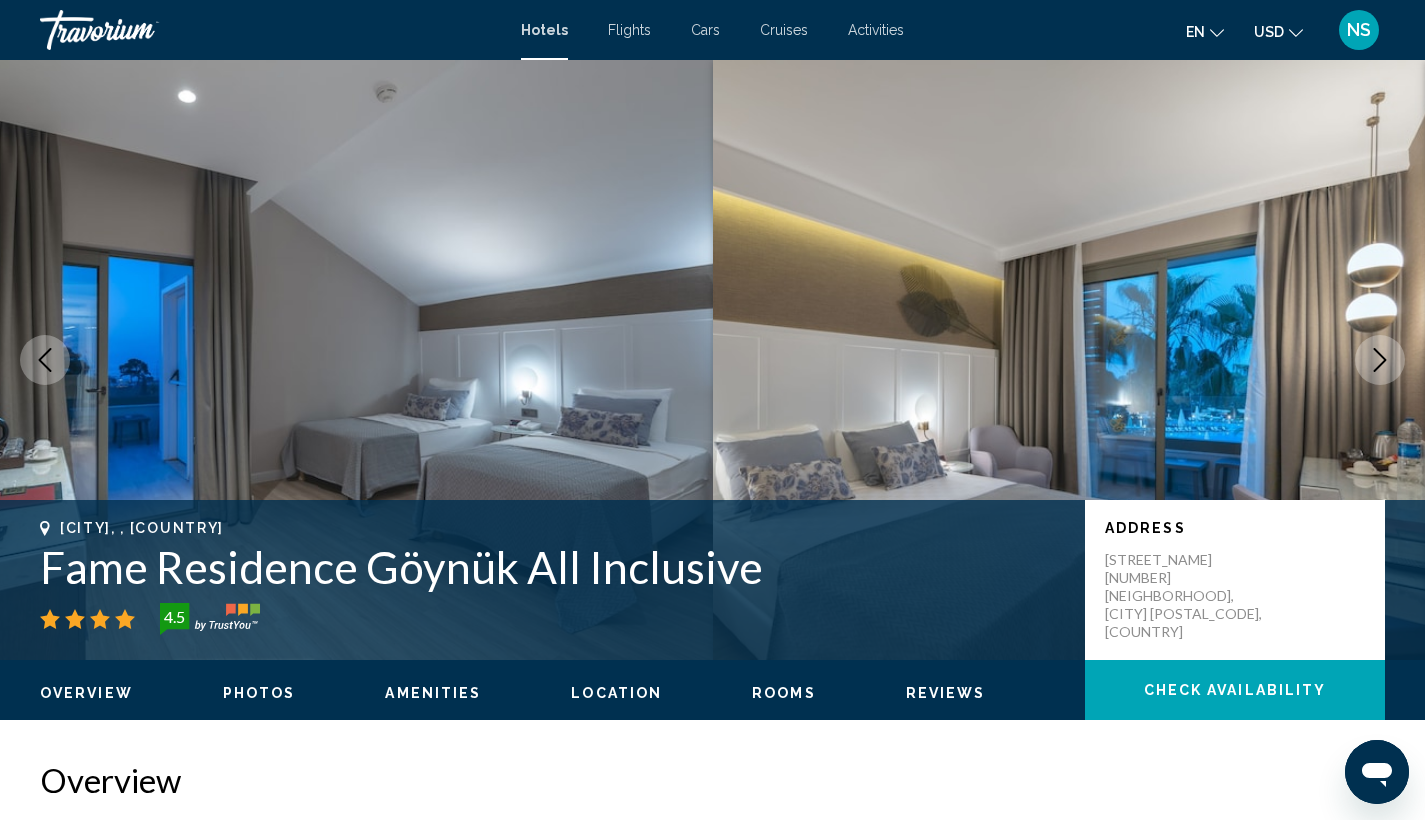 click 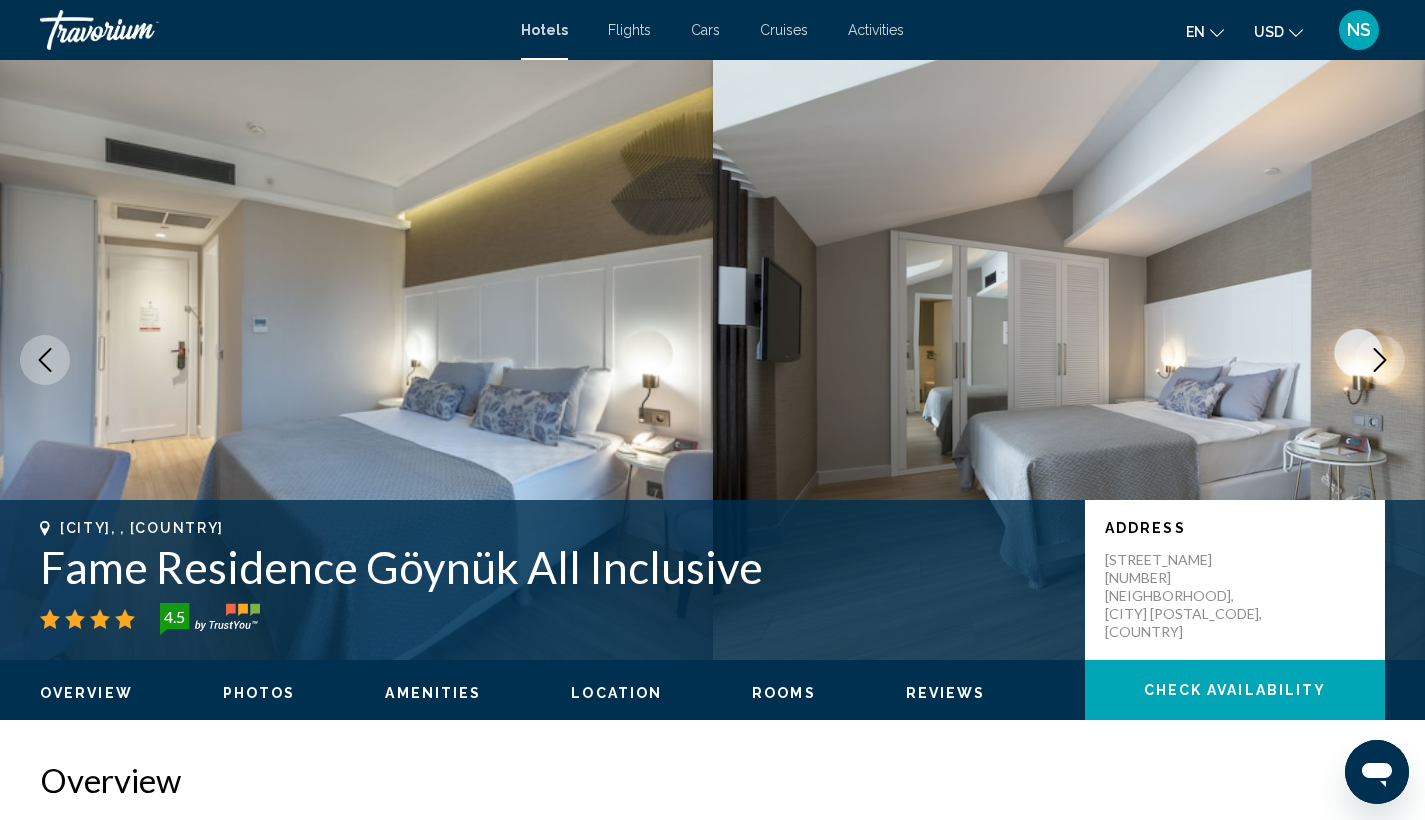 click 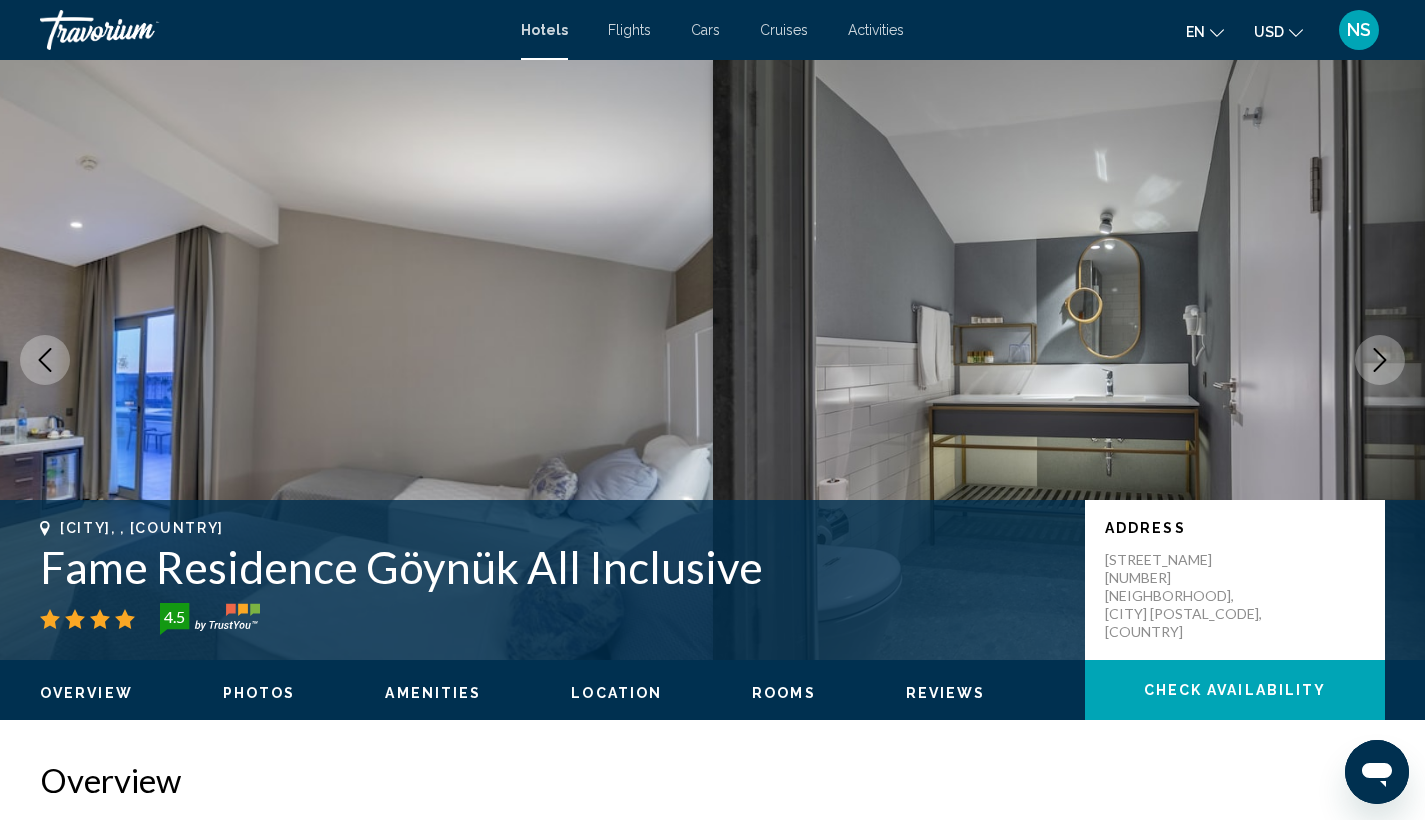 click 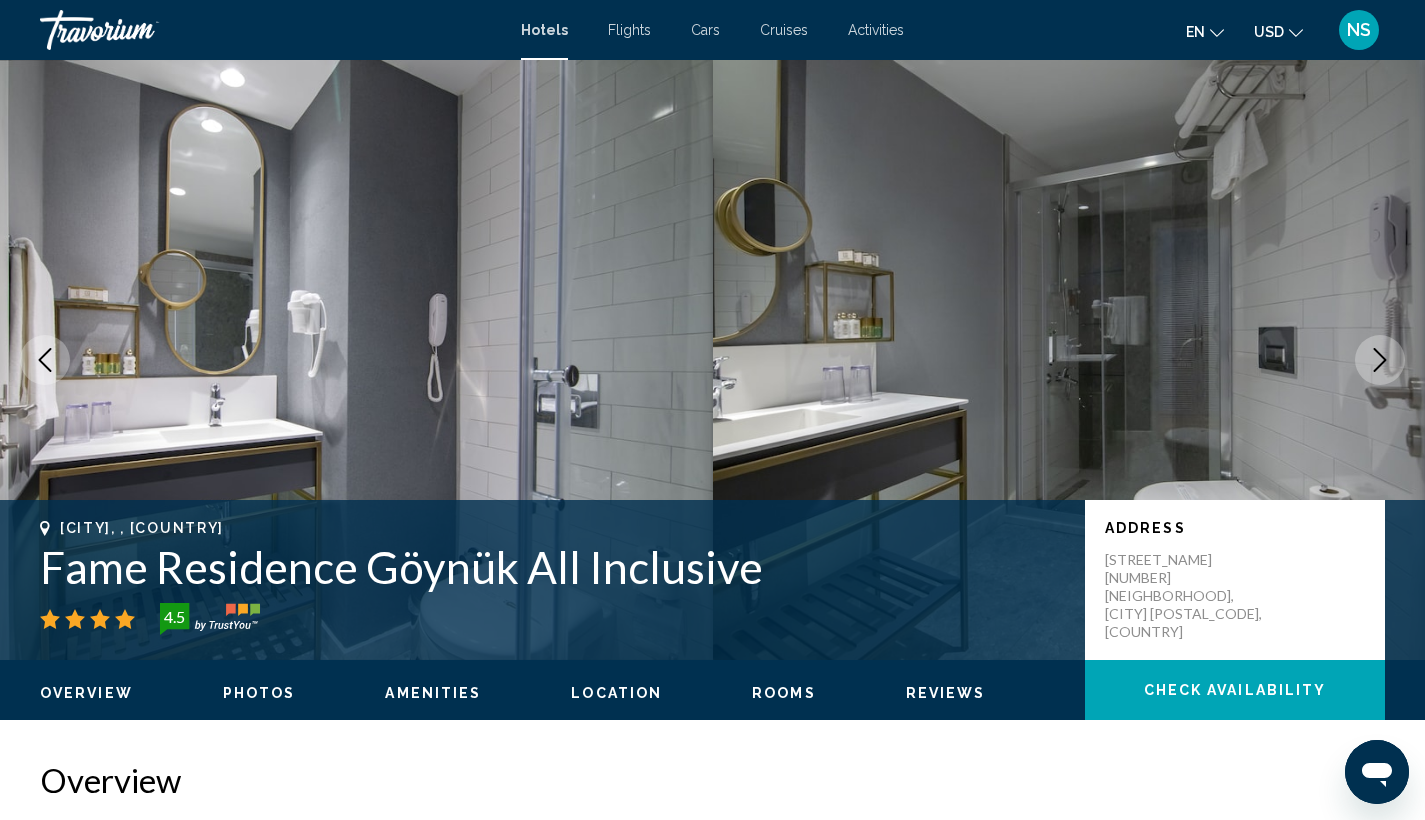 click 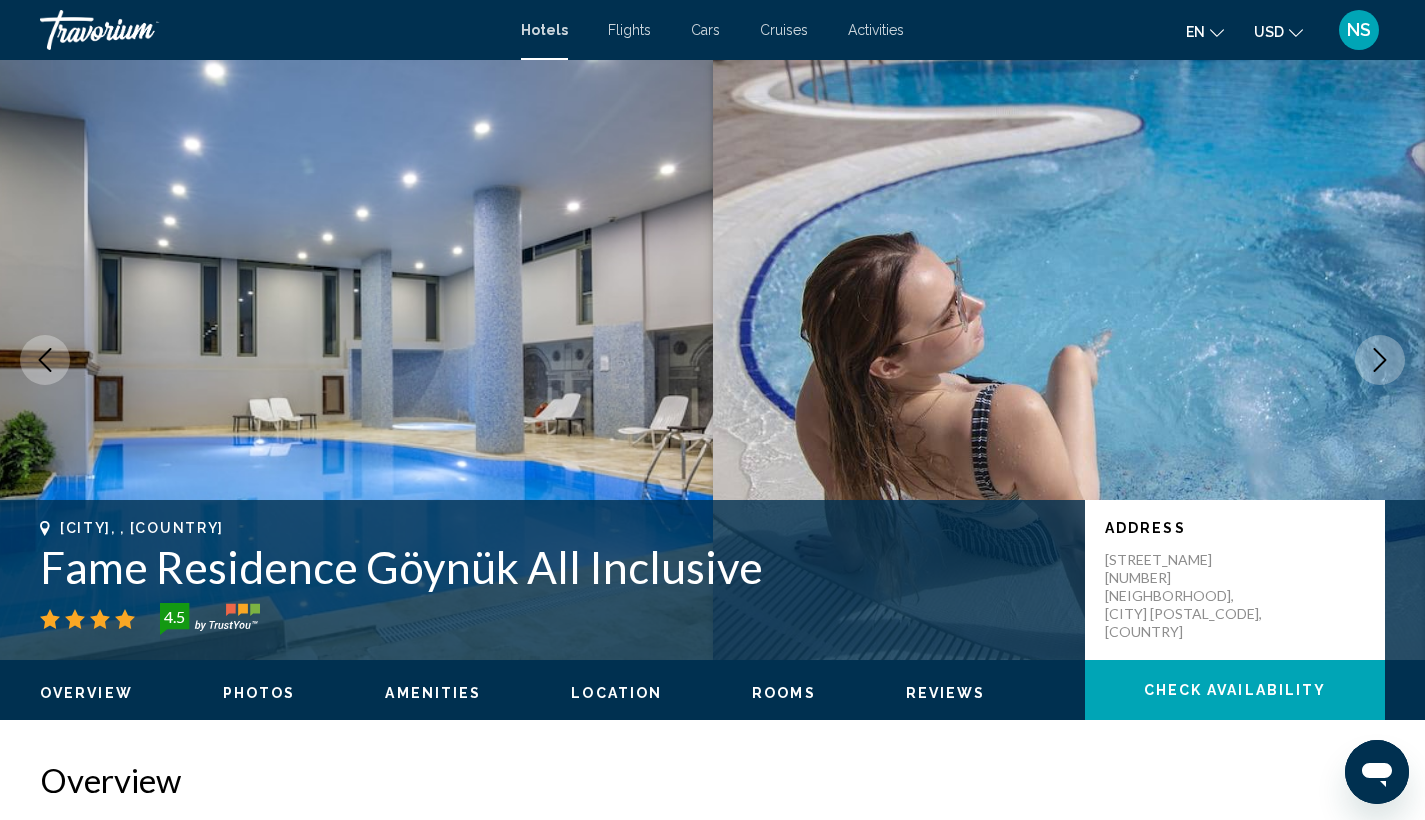 click 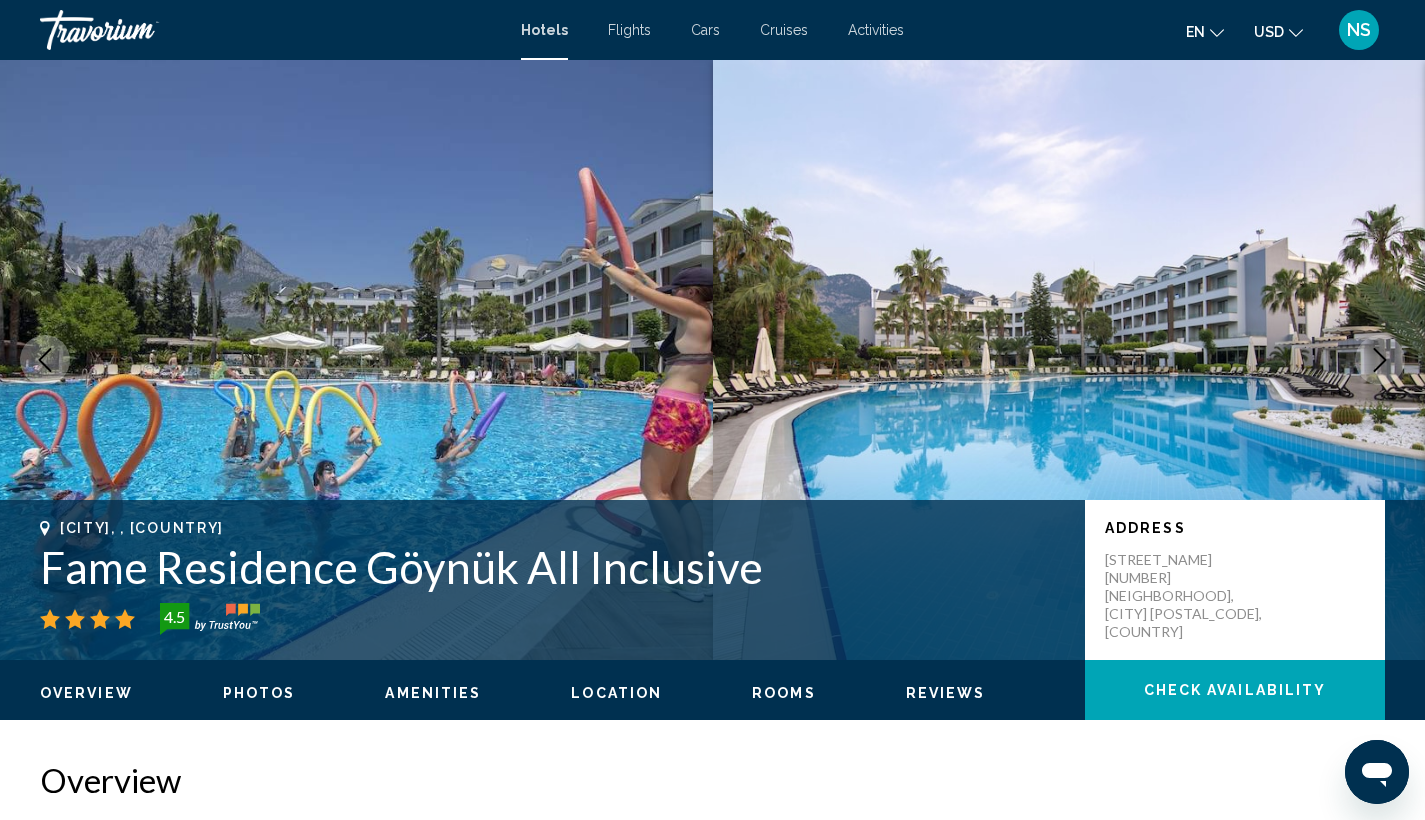 click 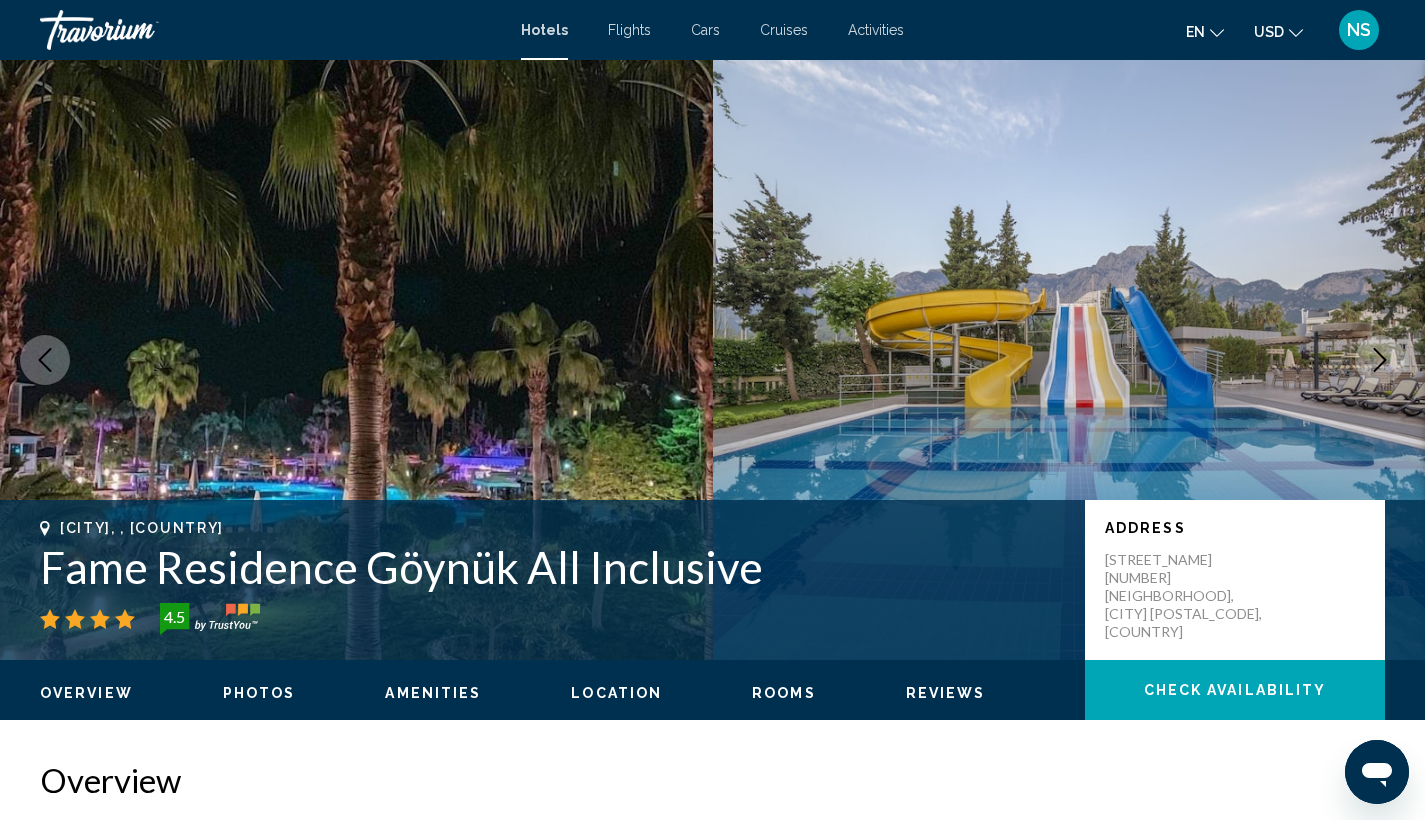 click 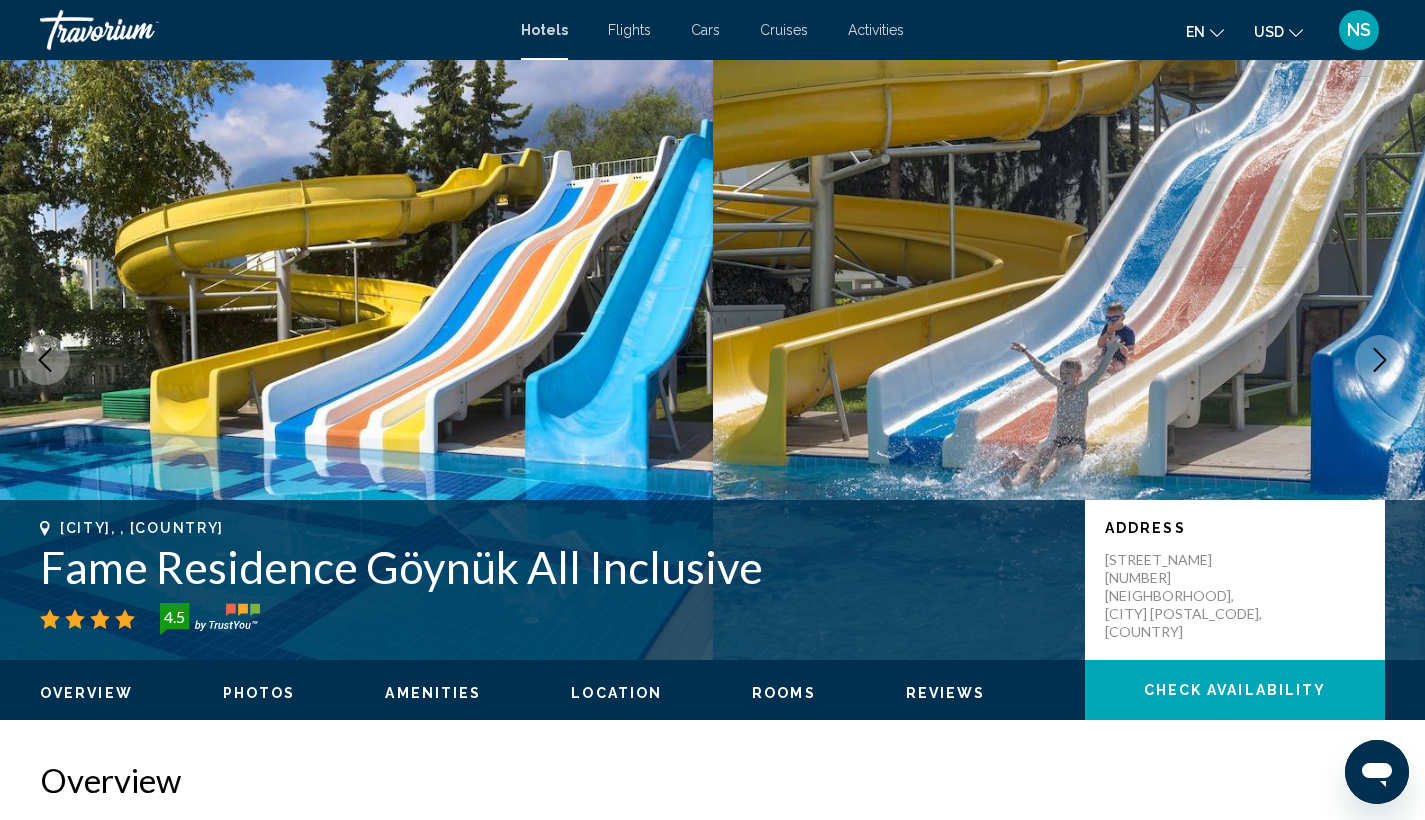 click 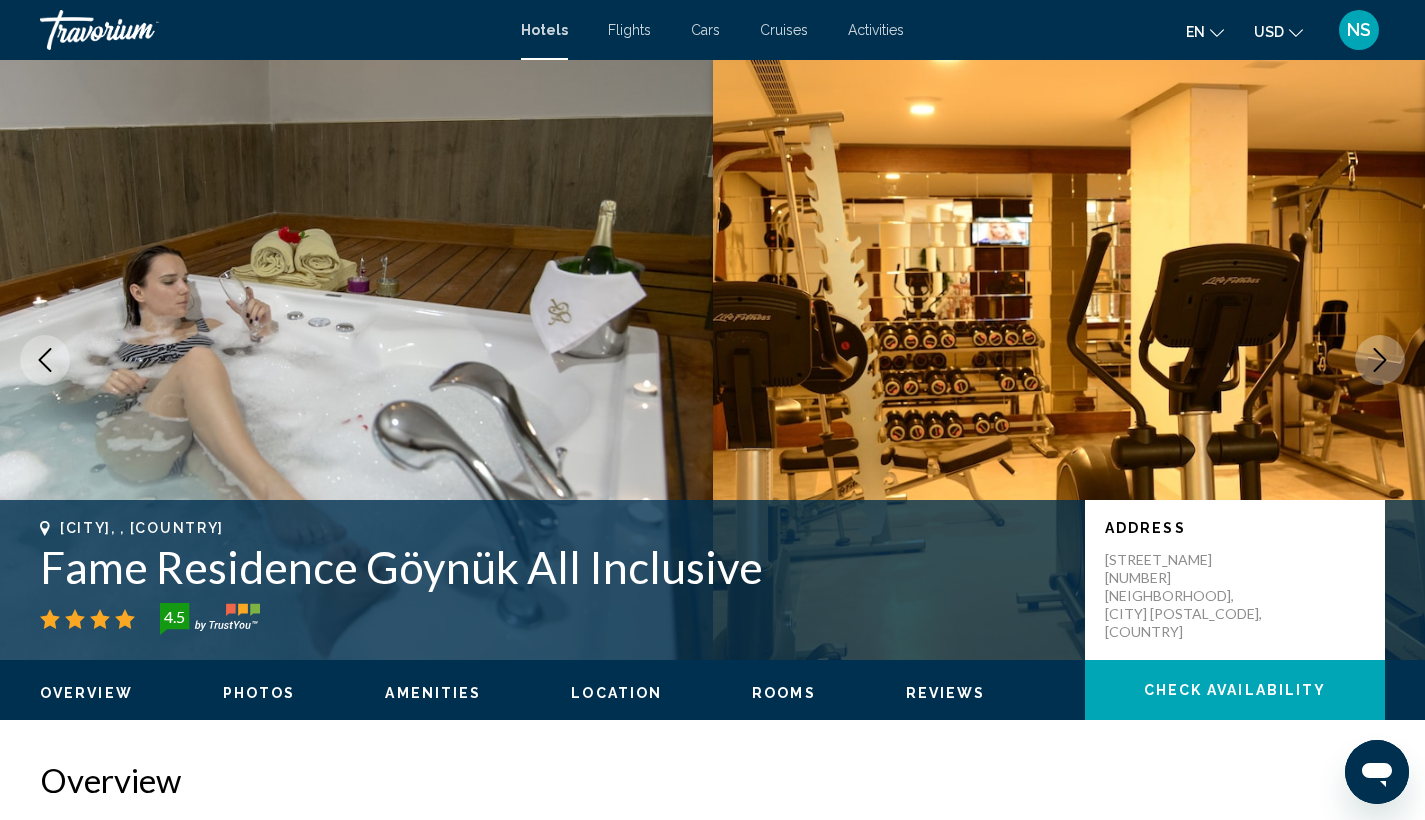 click 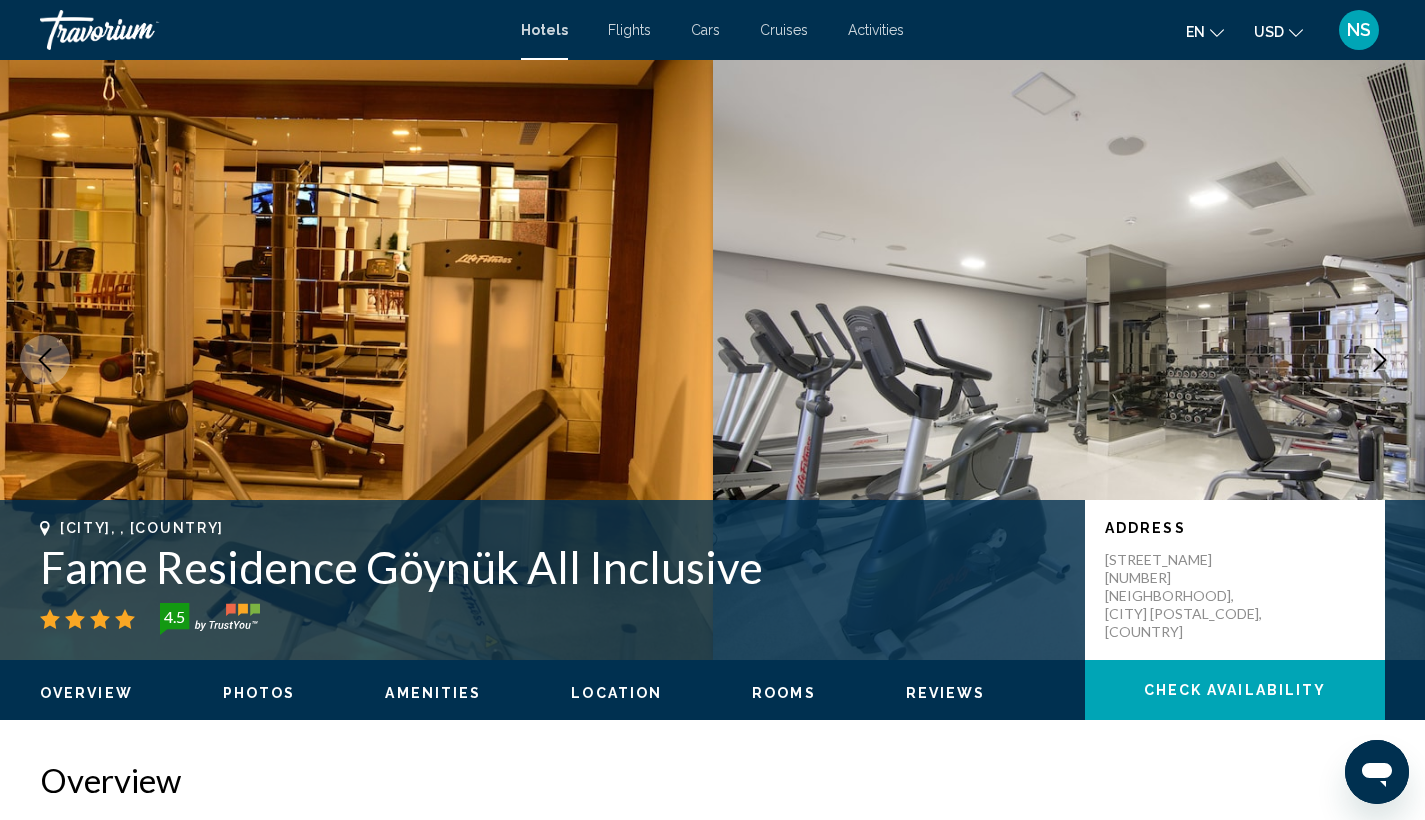 click 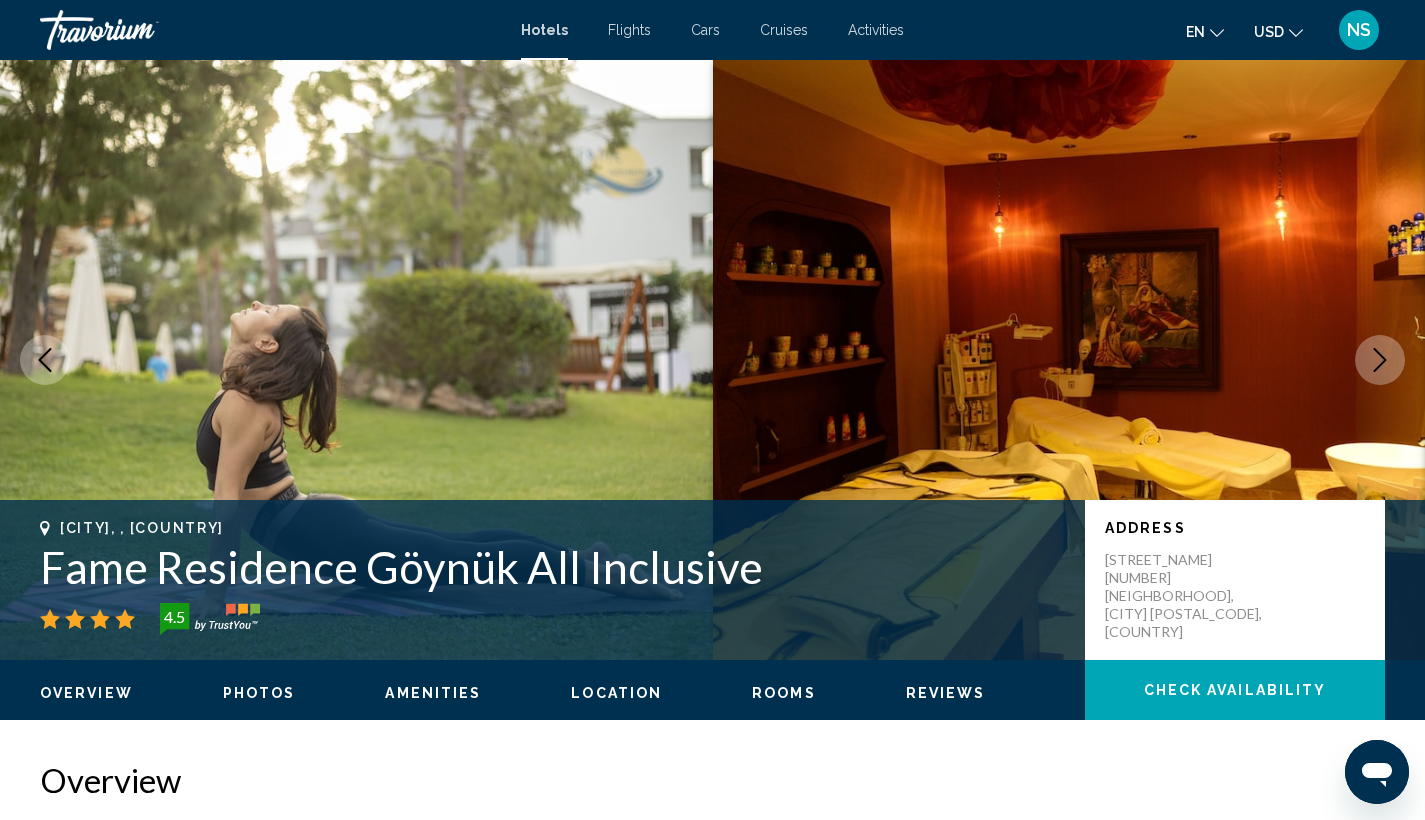 click 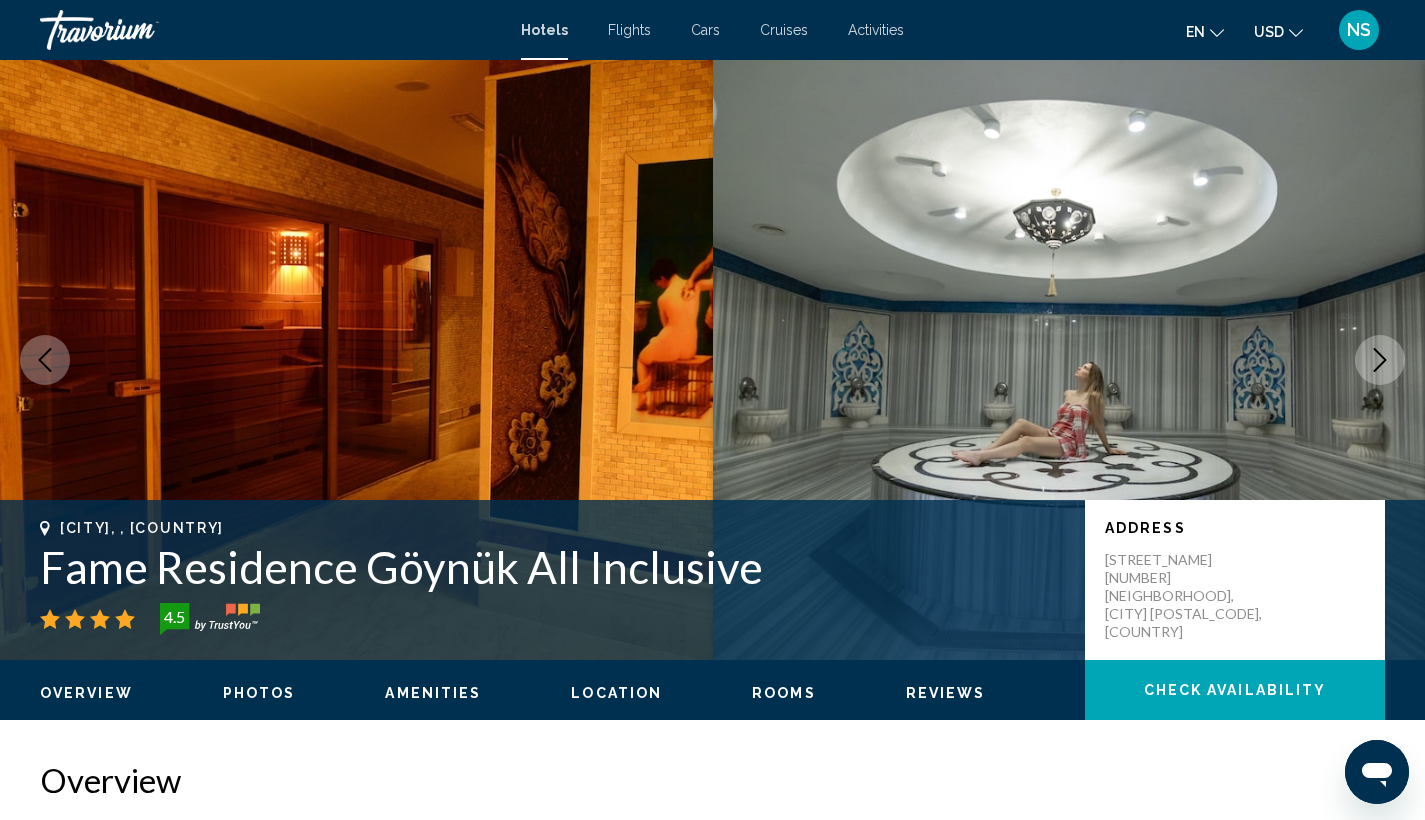 click 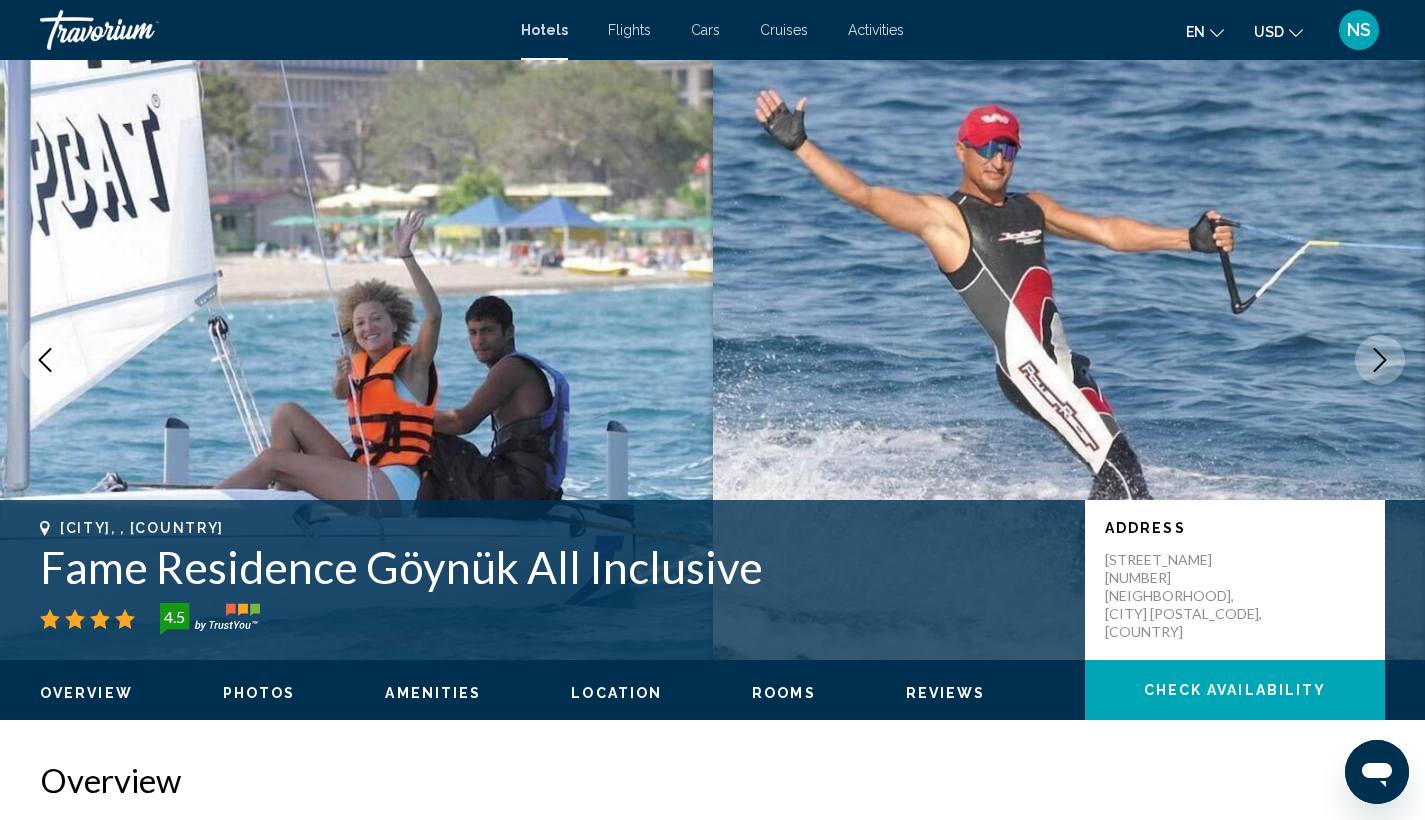 click 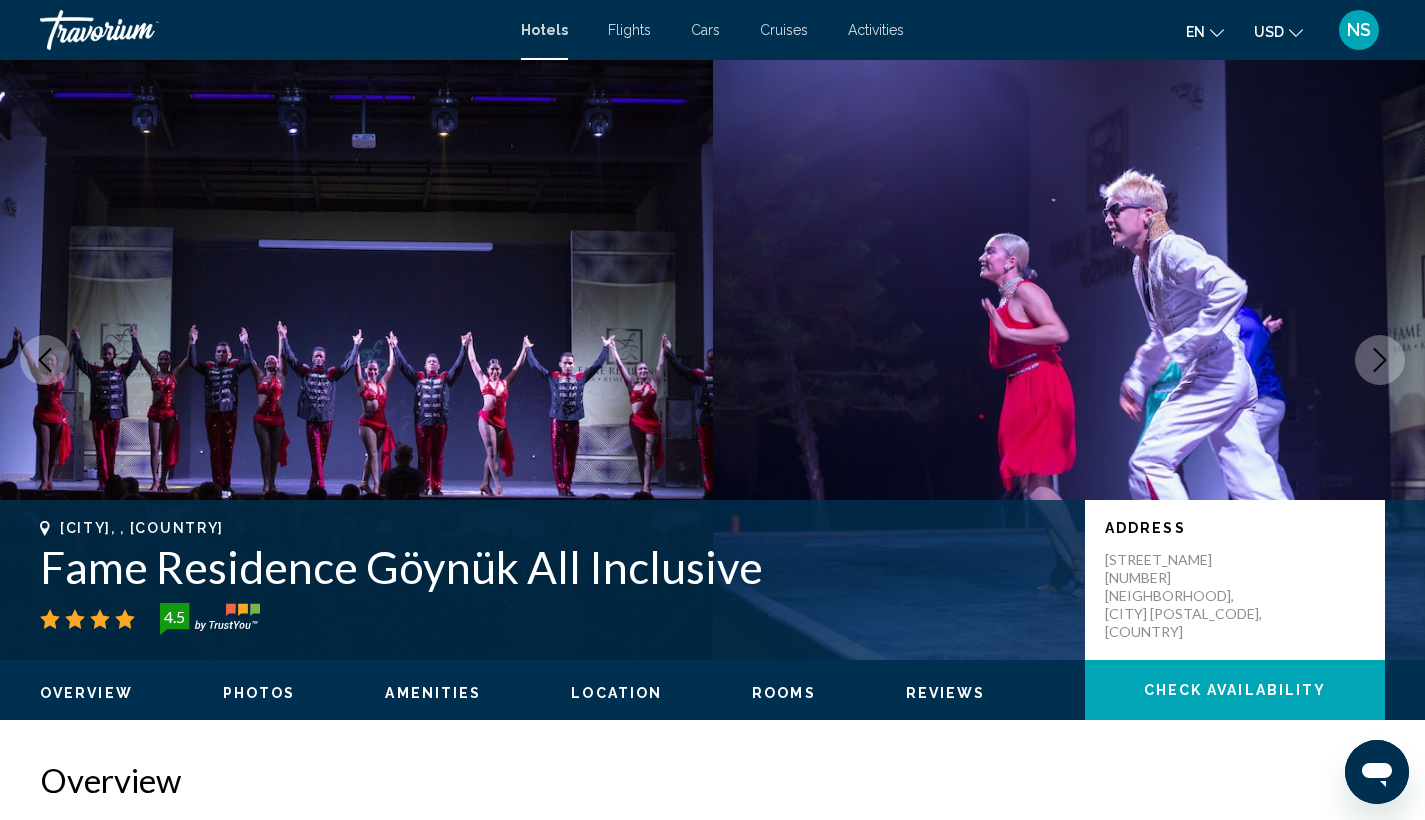 click 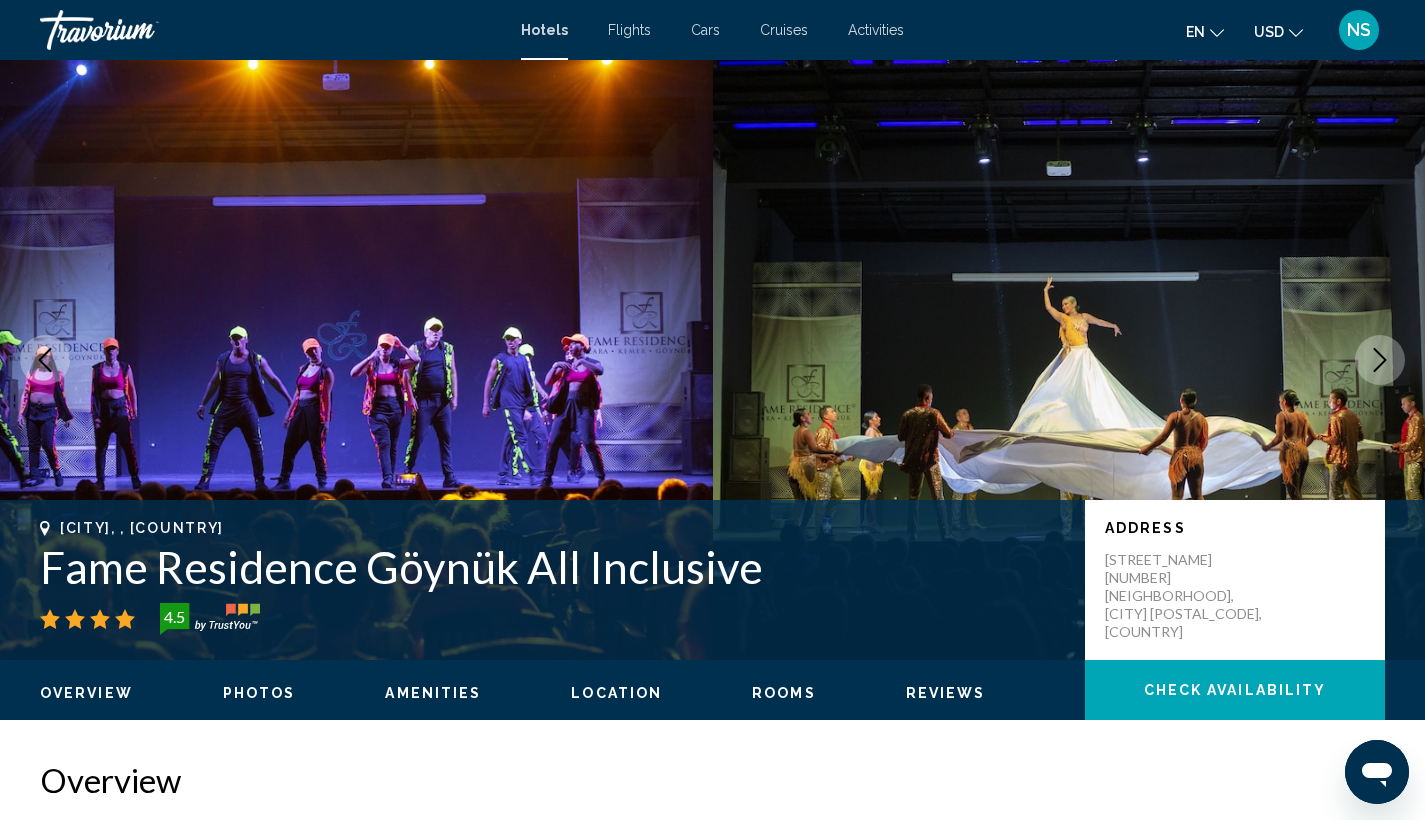 click 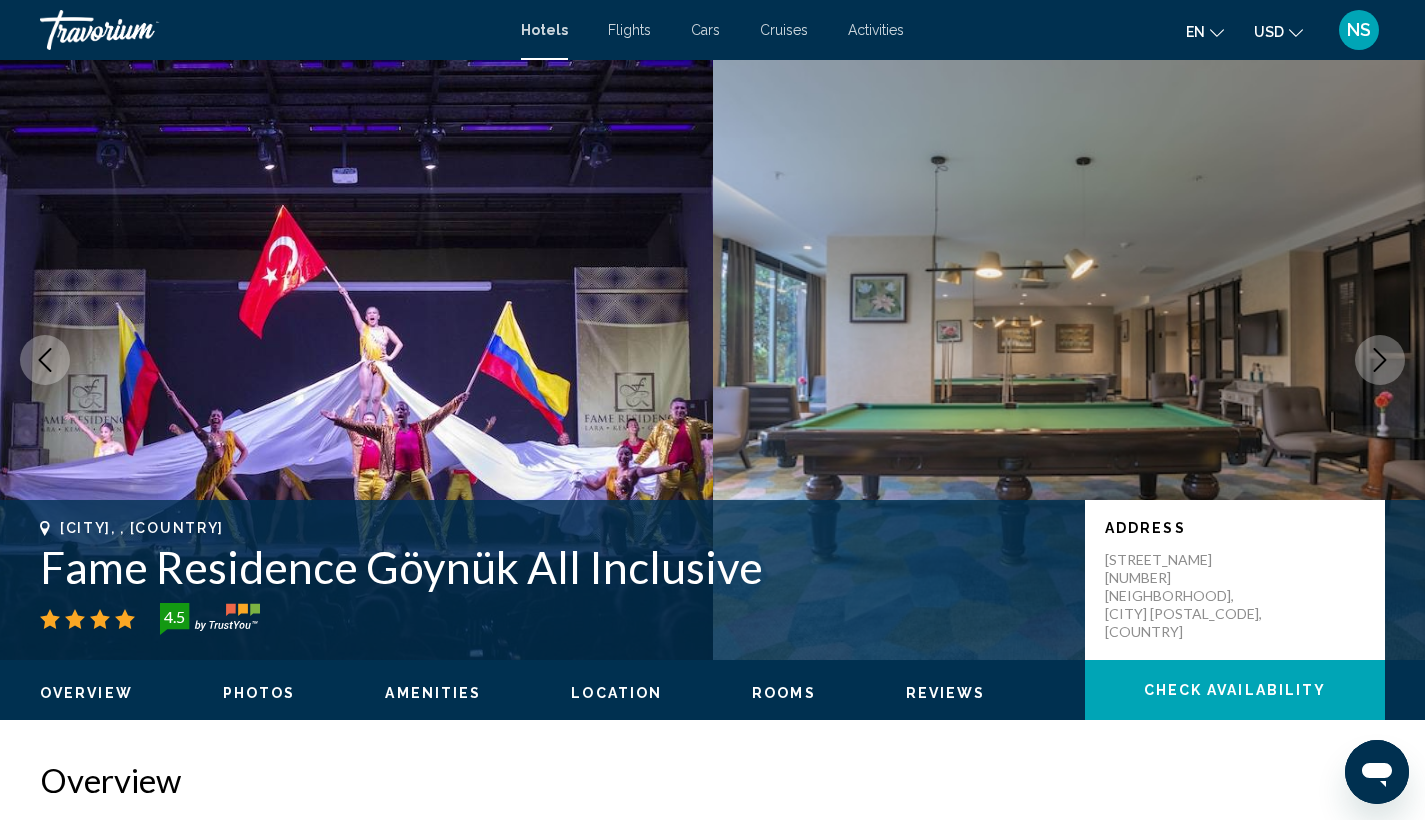 click 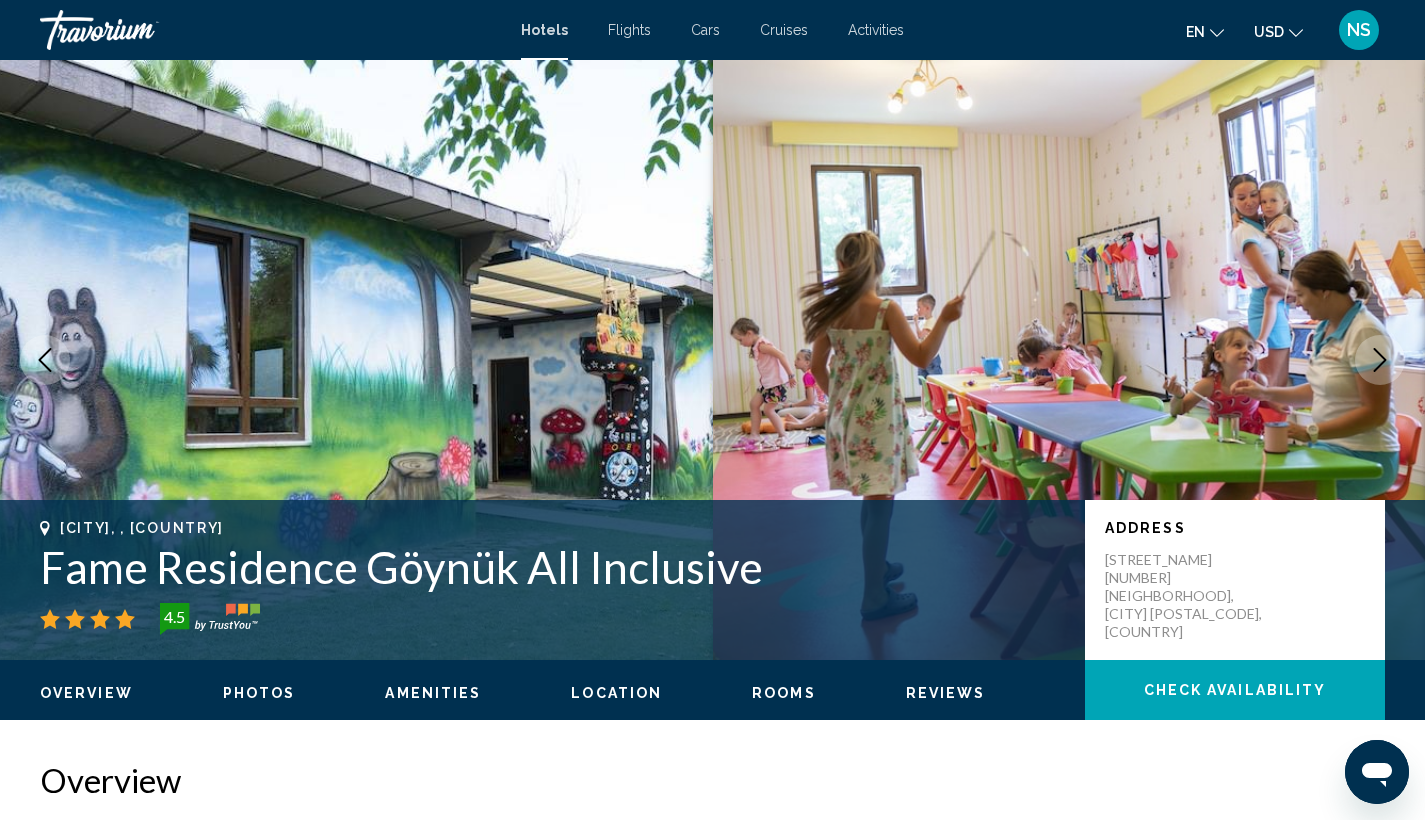 click 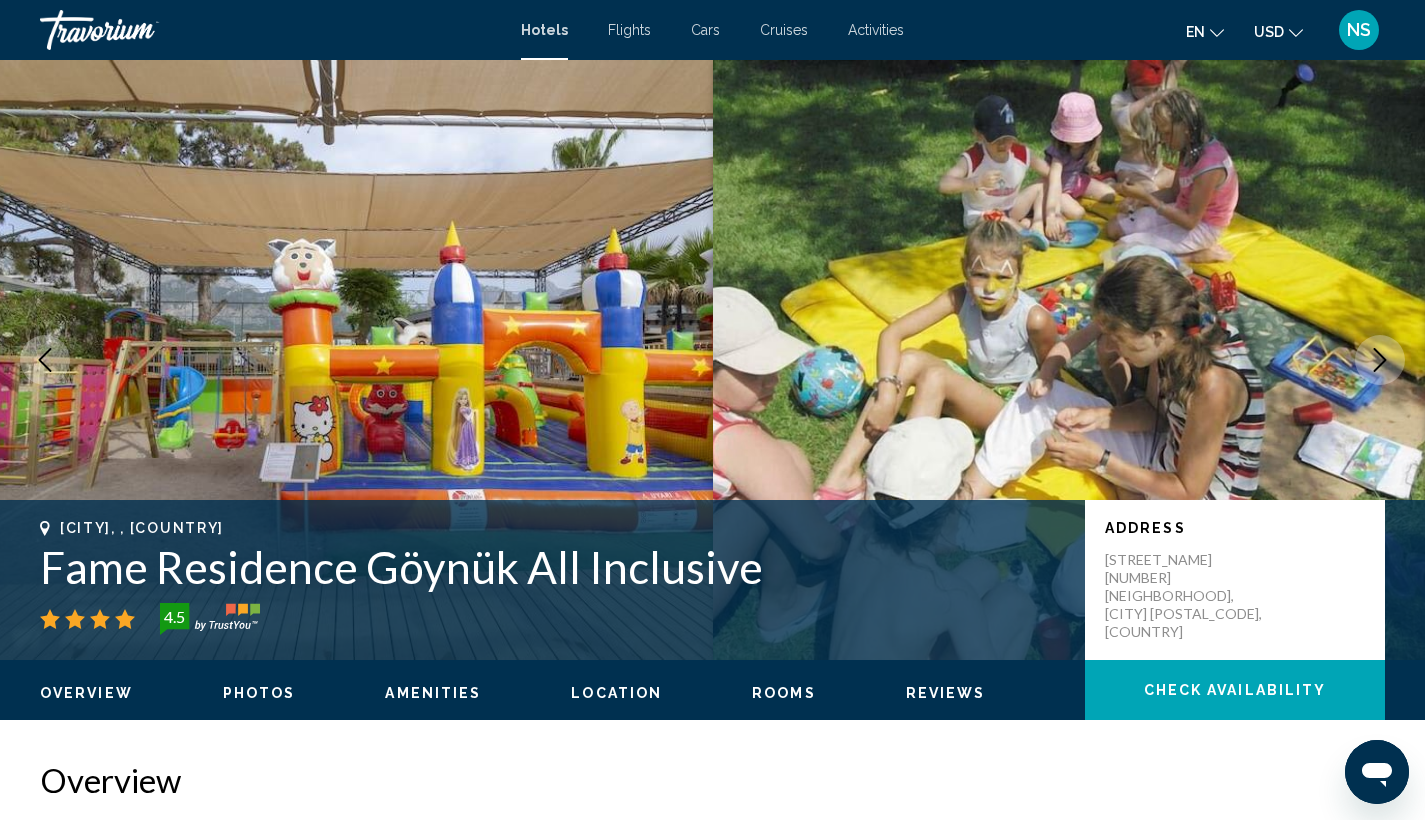 click 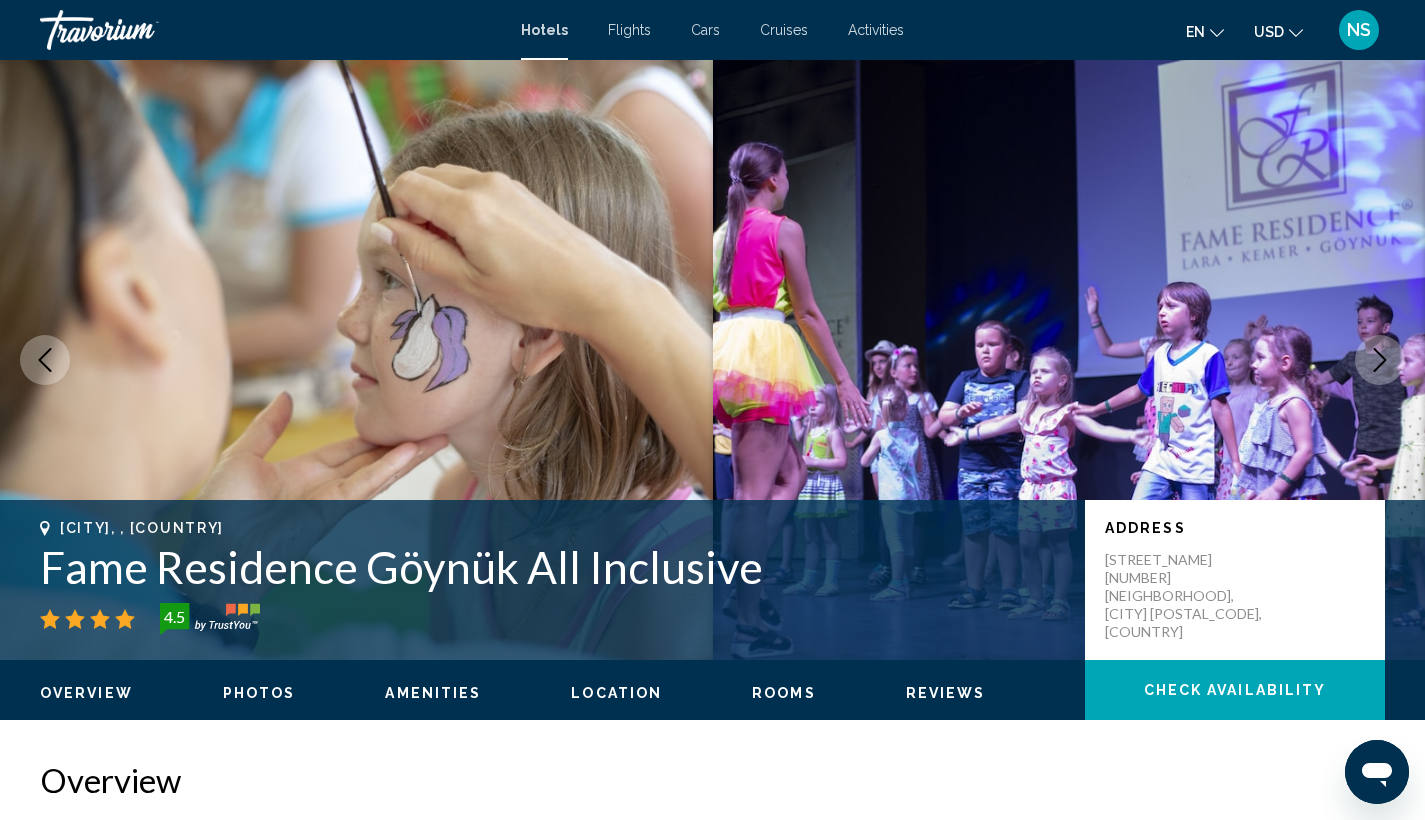 click 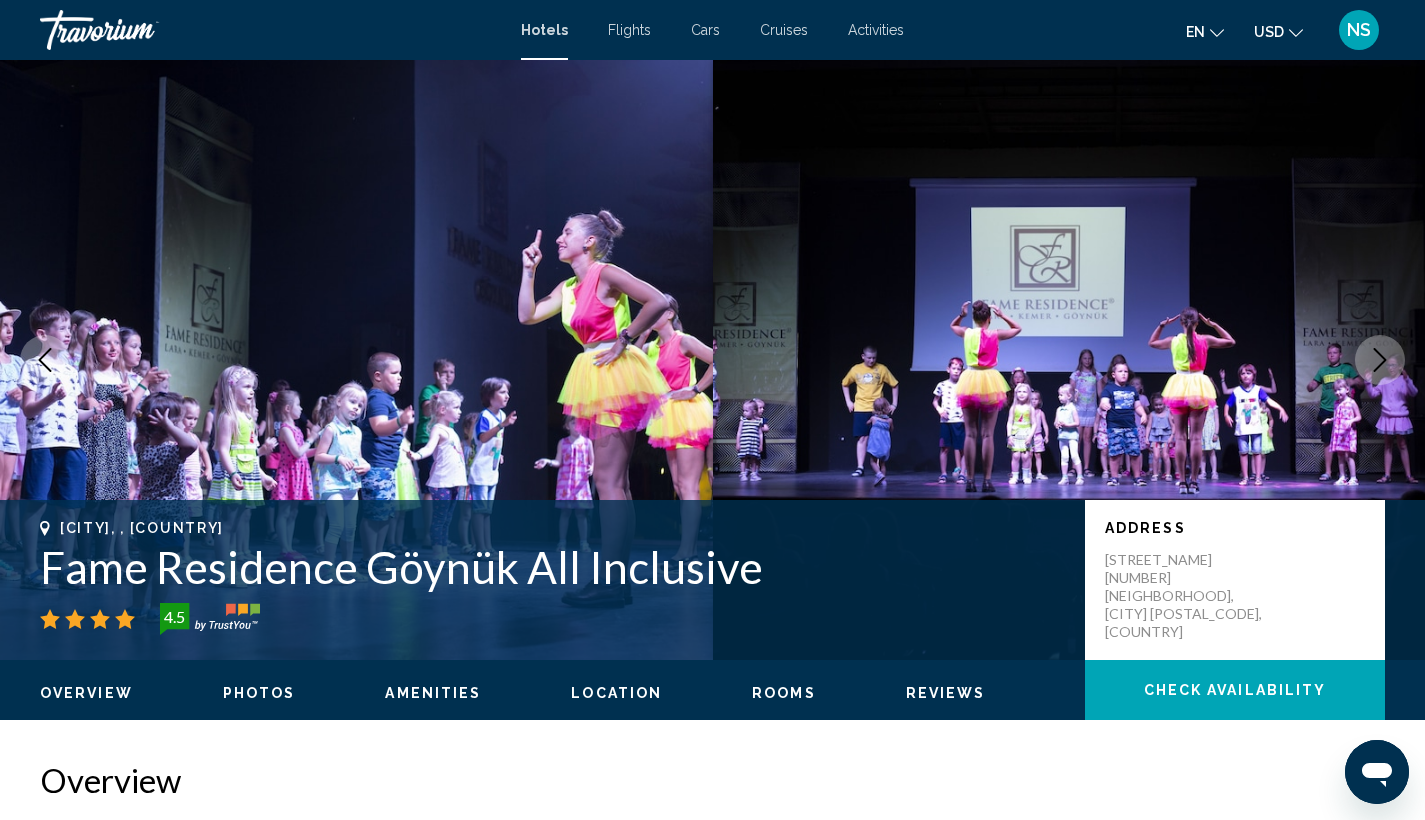click 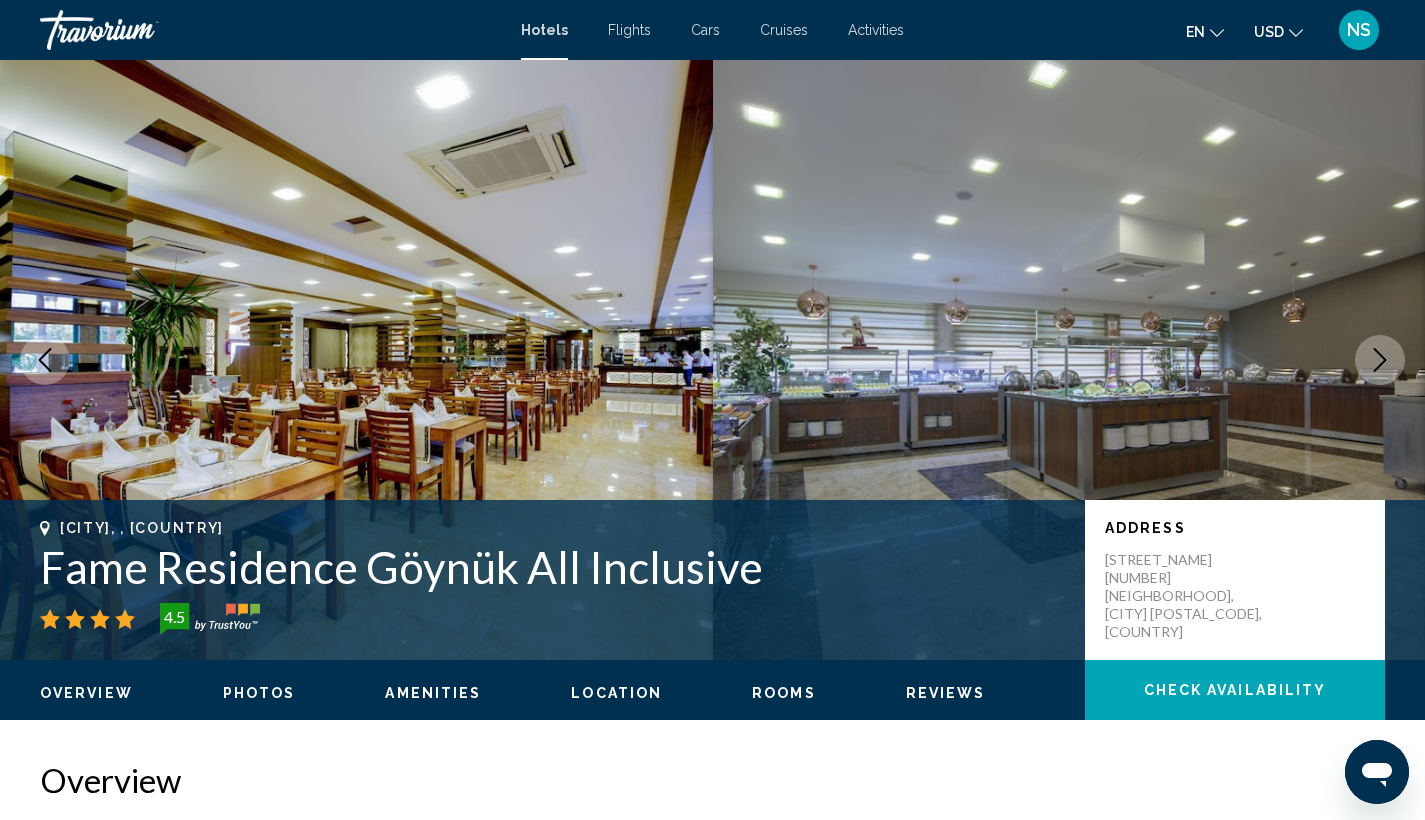 click 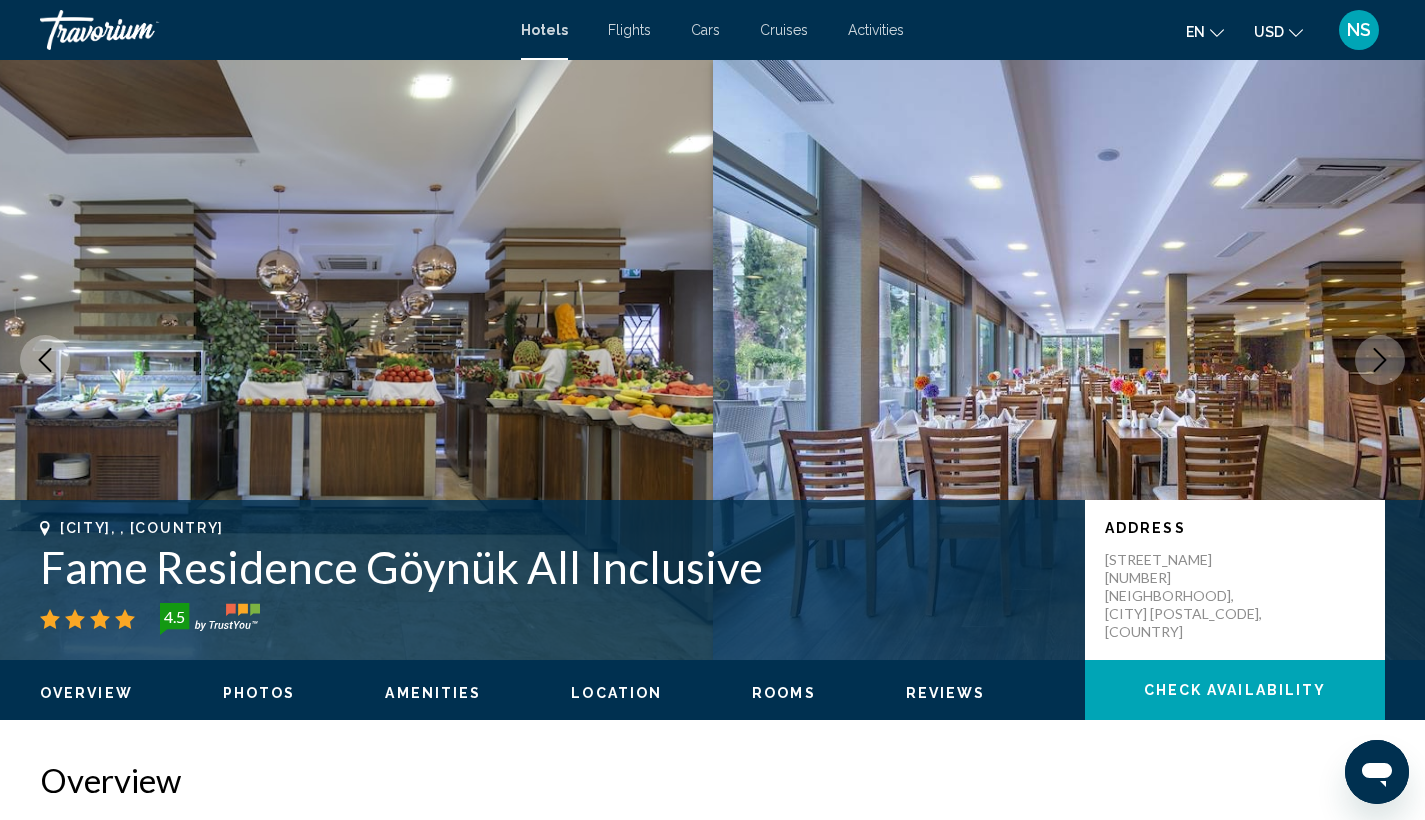 click 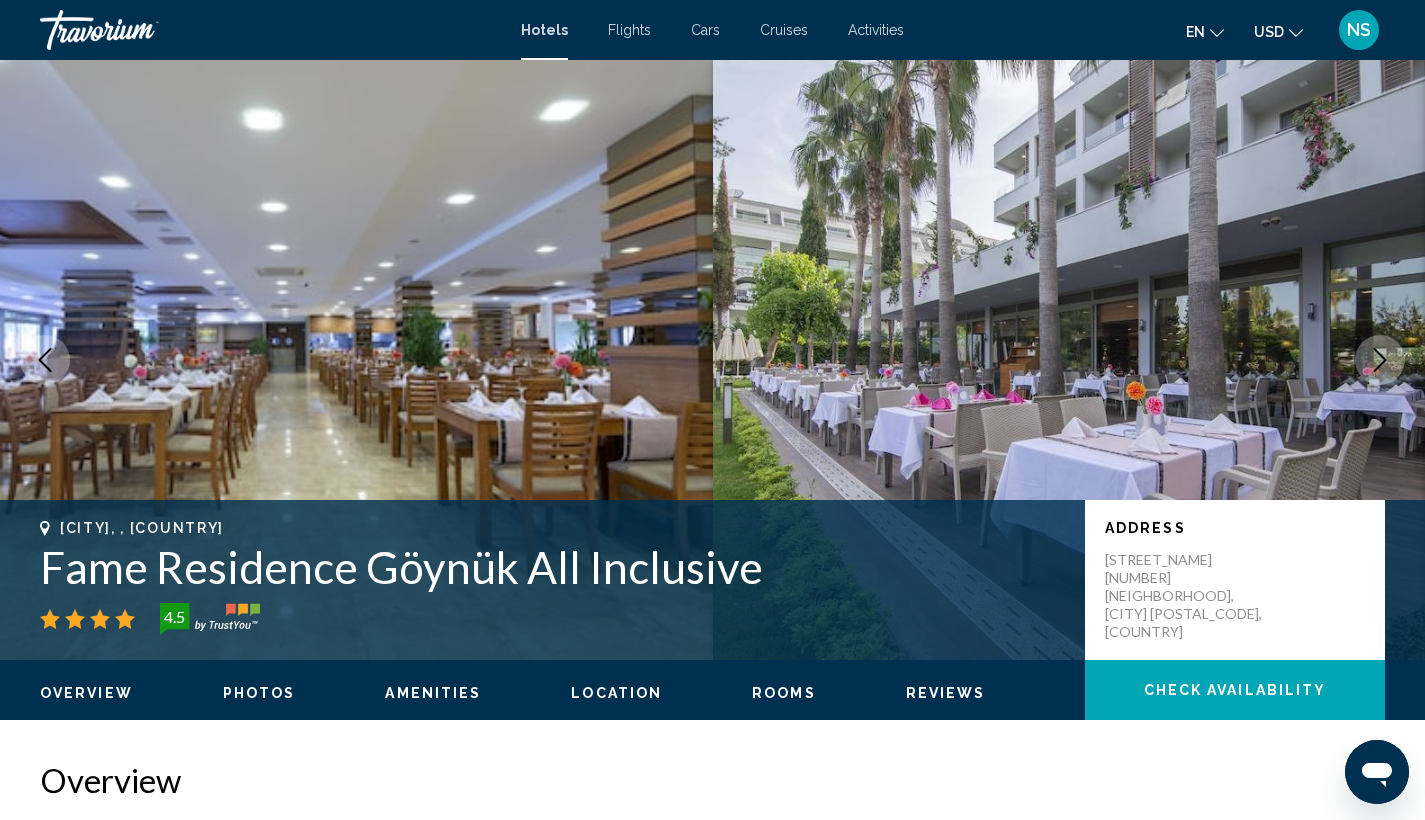 click 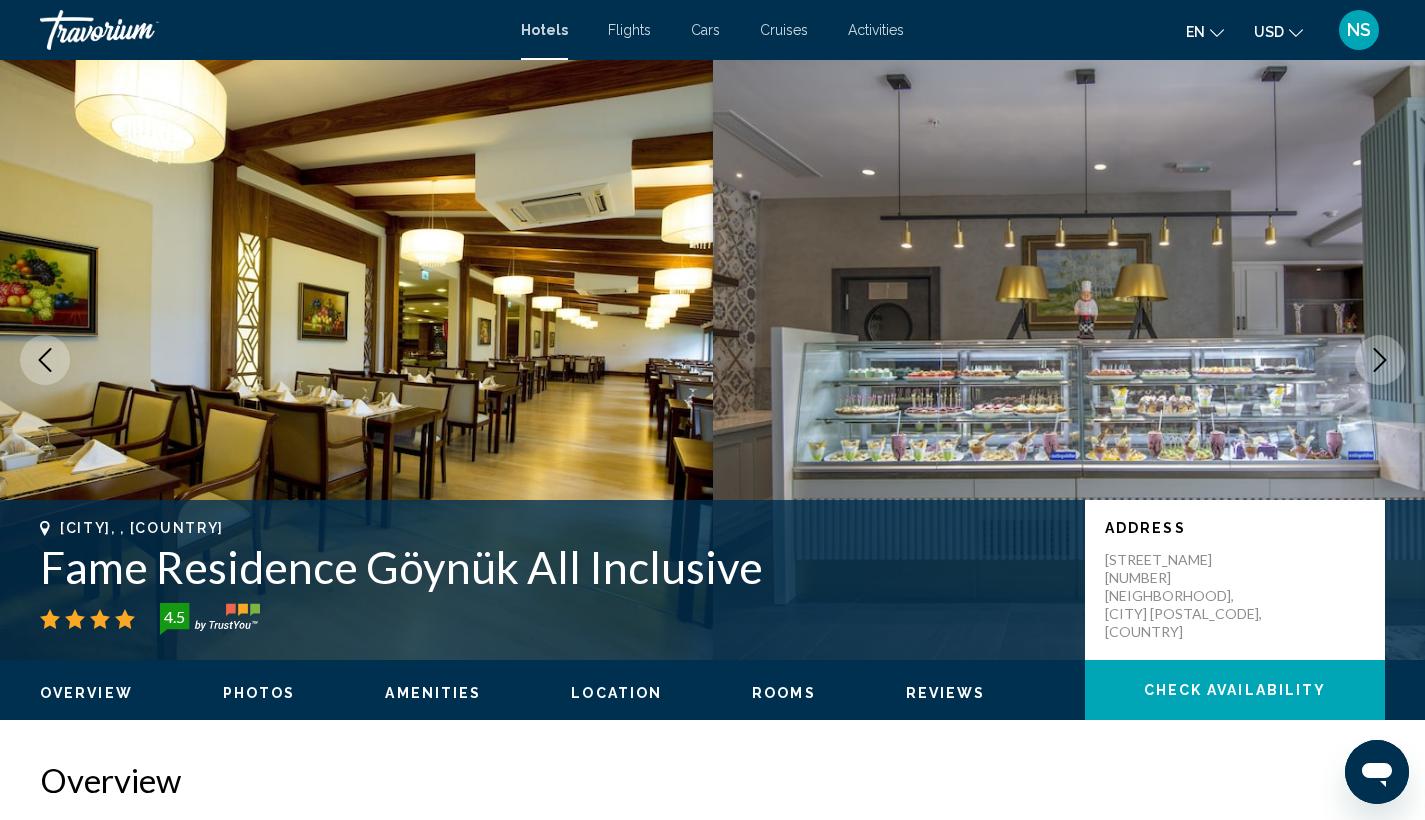 click 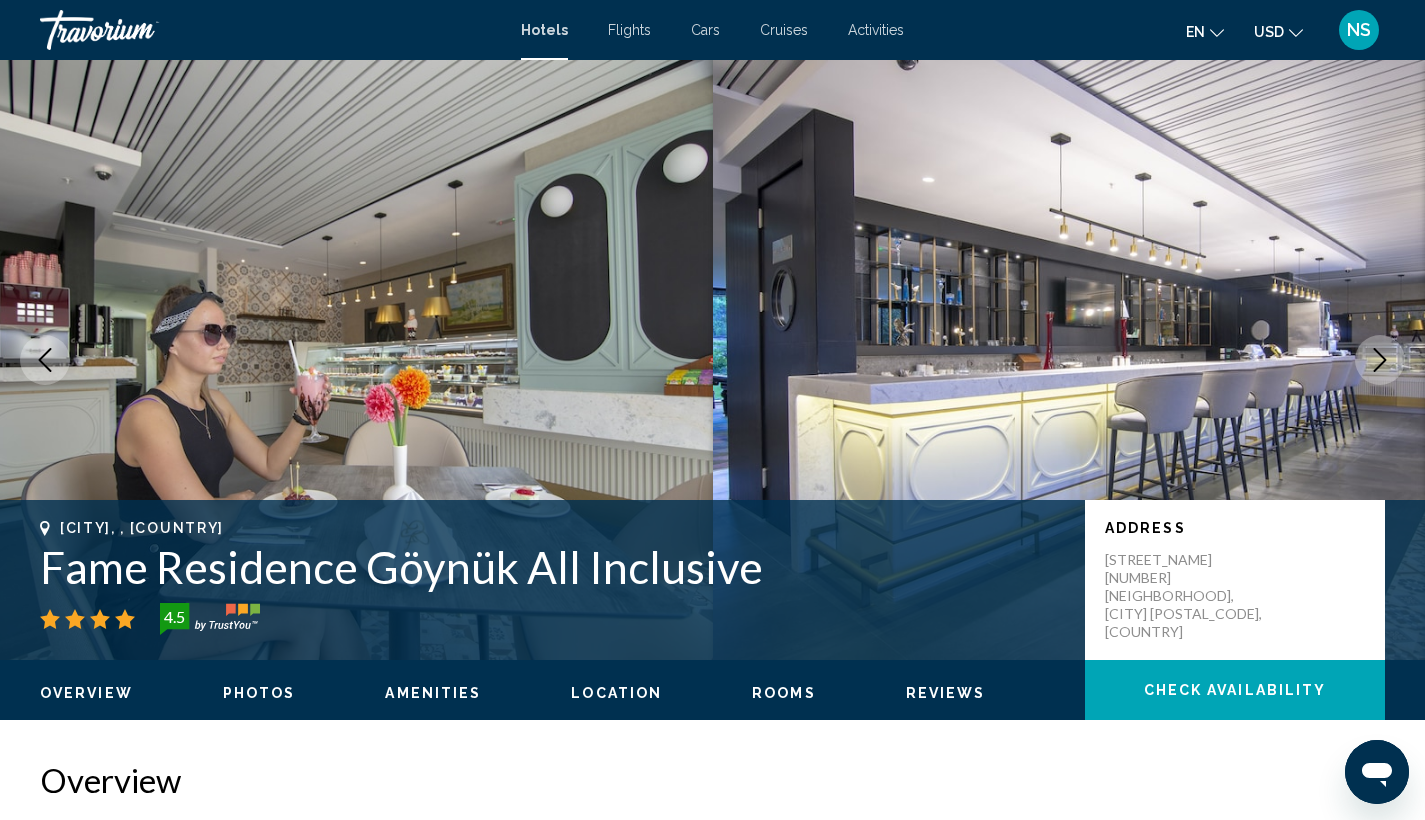 click 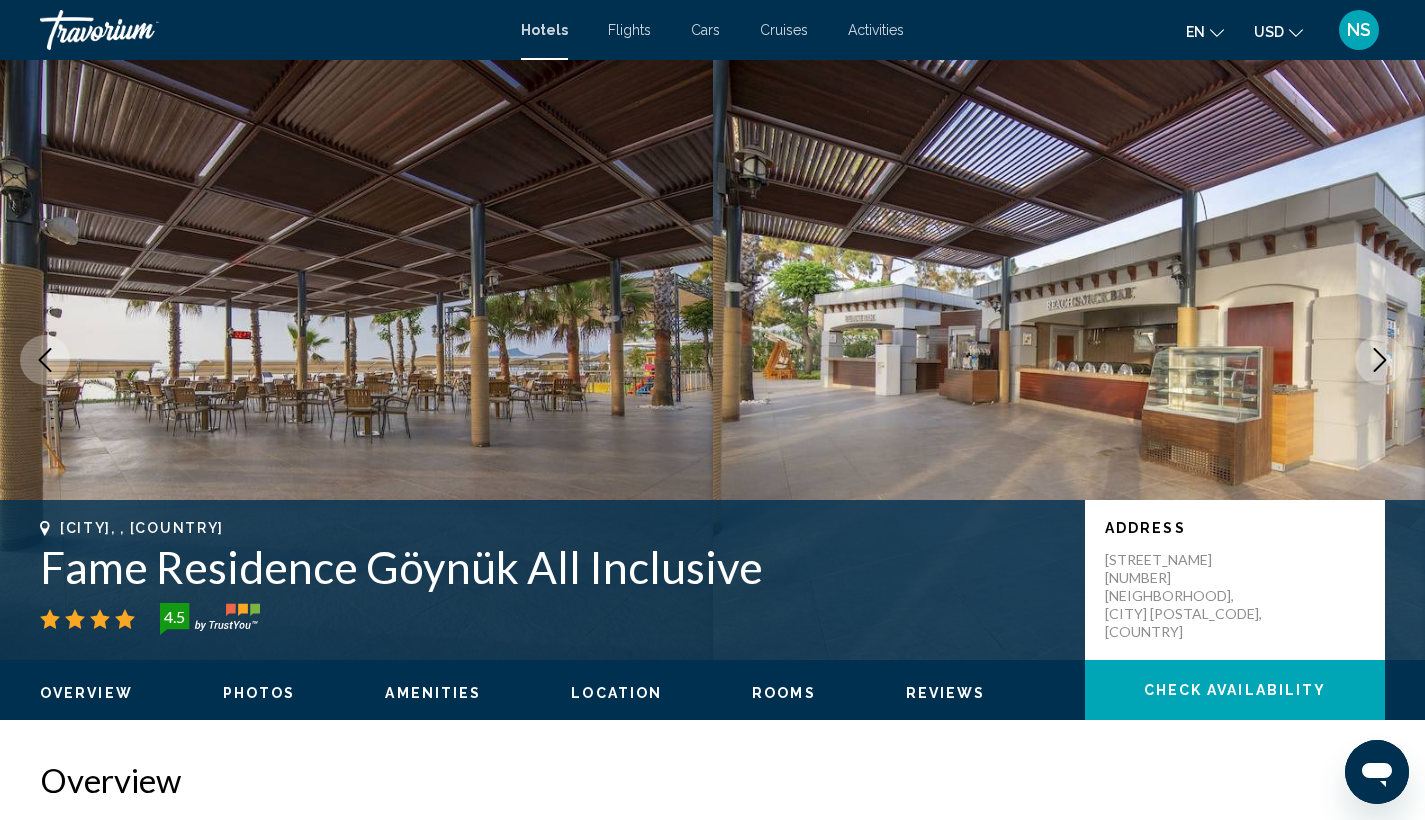 click 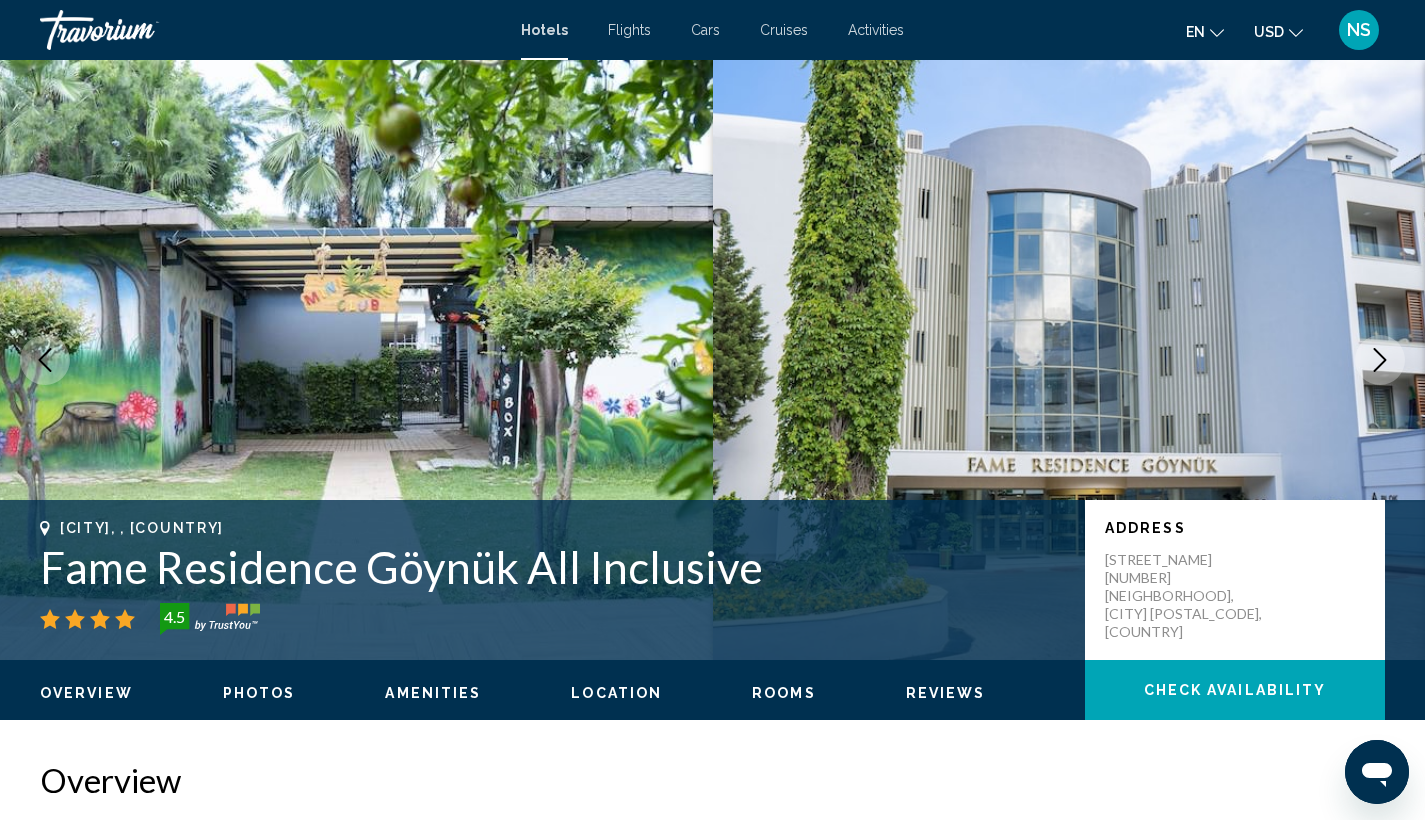 click 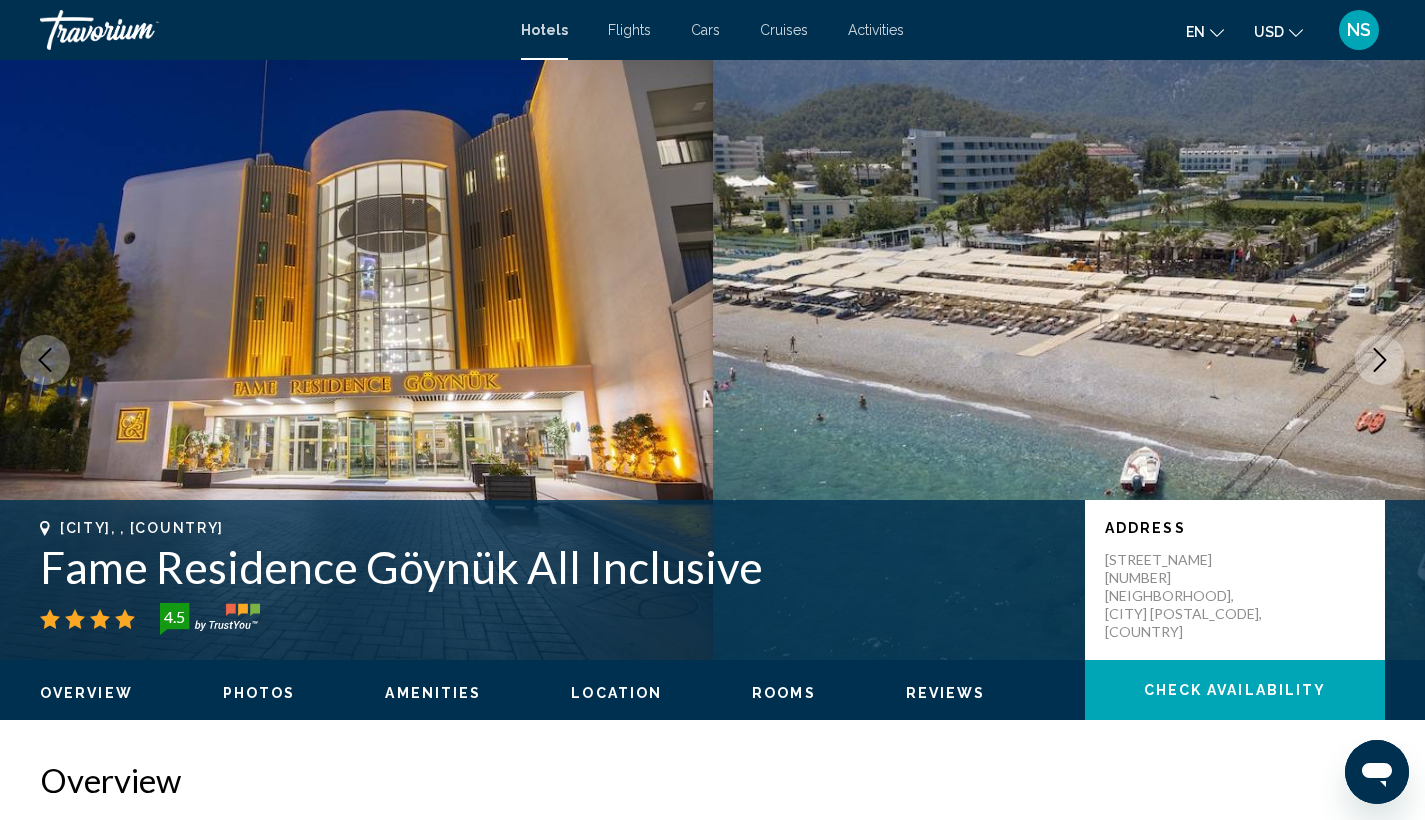 click 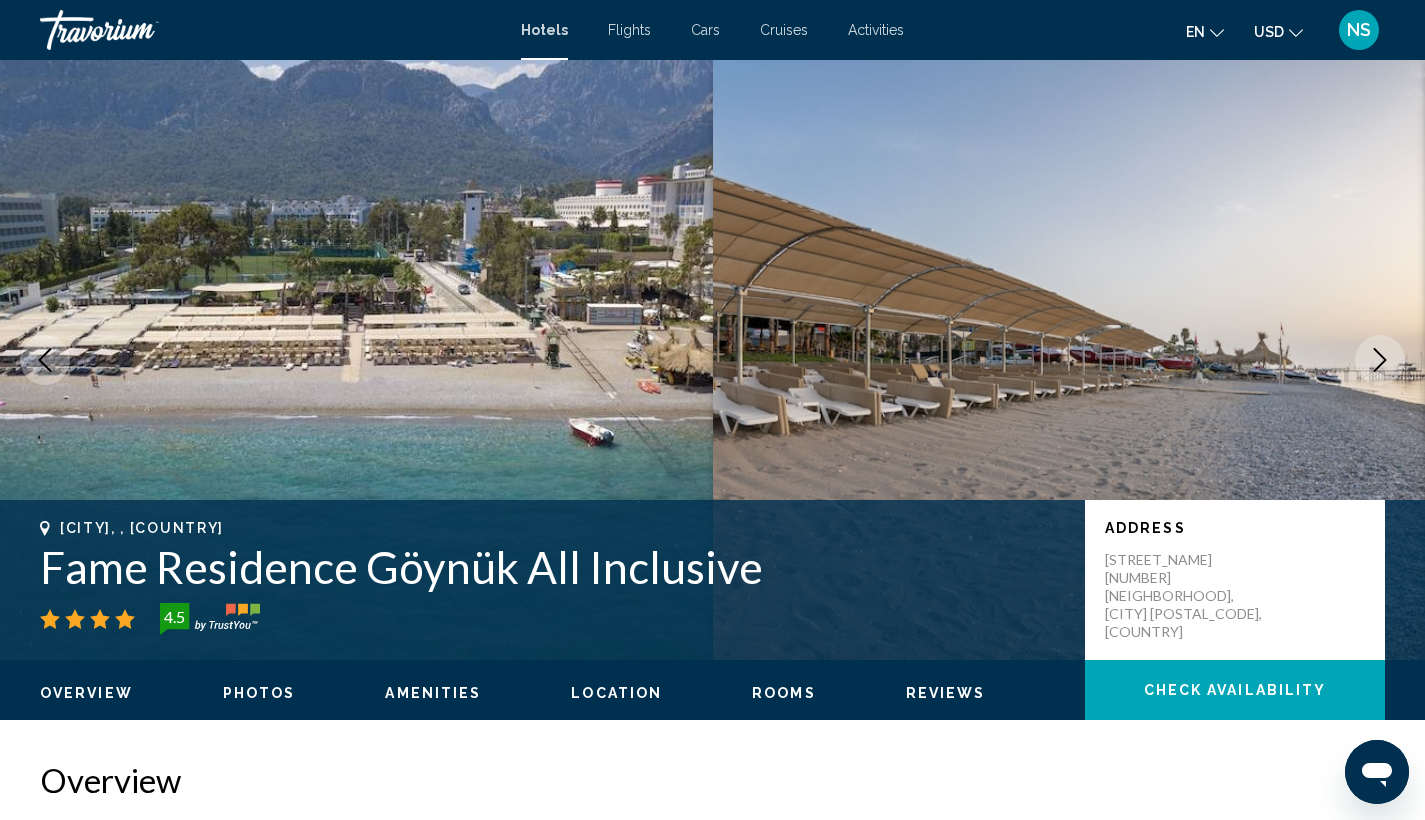 click 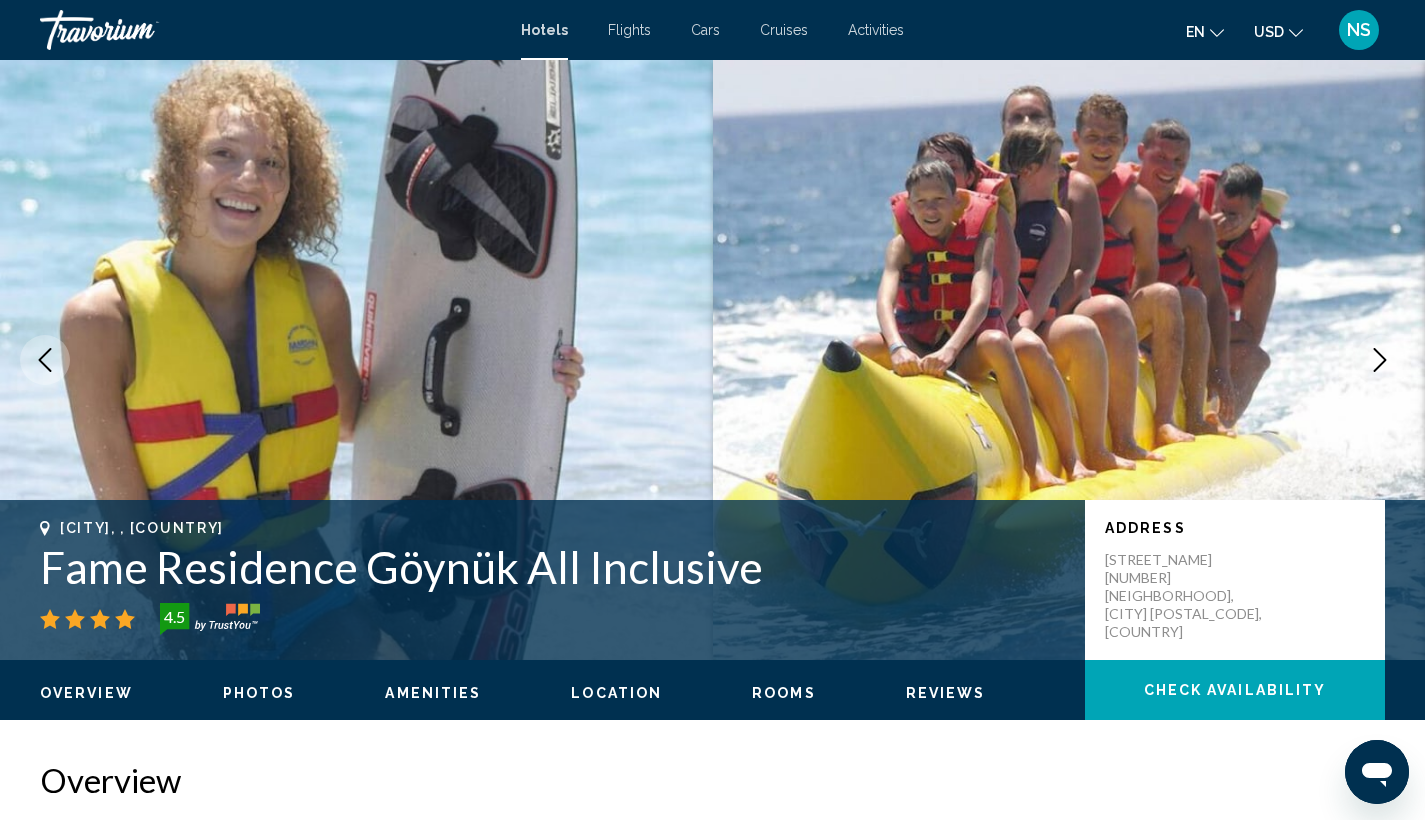 click 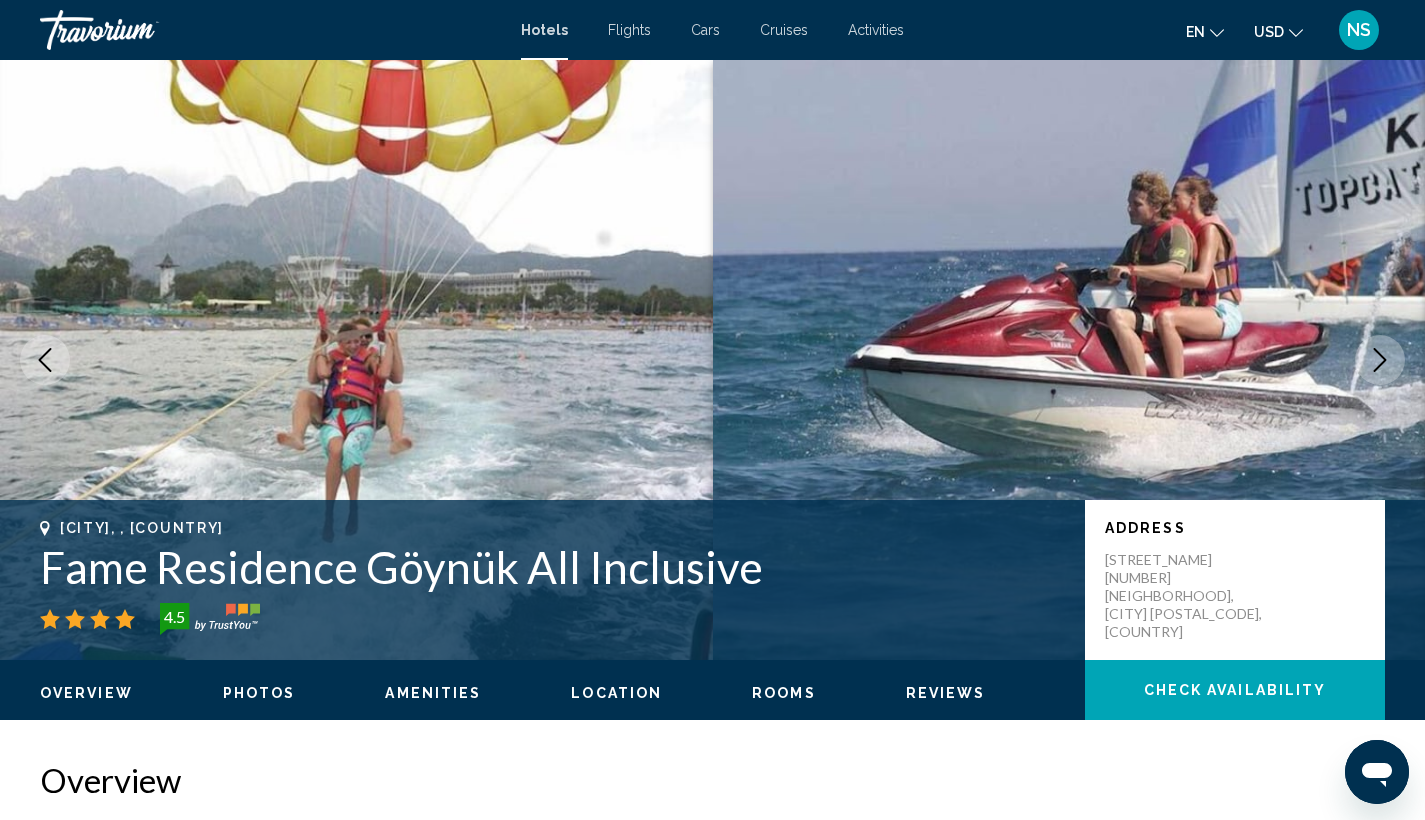 click 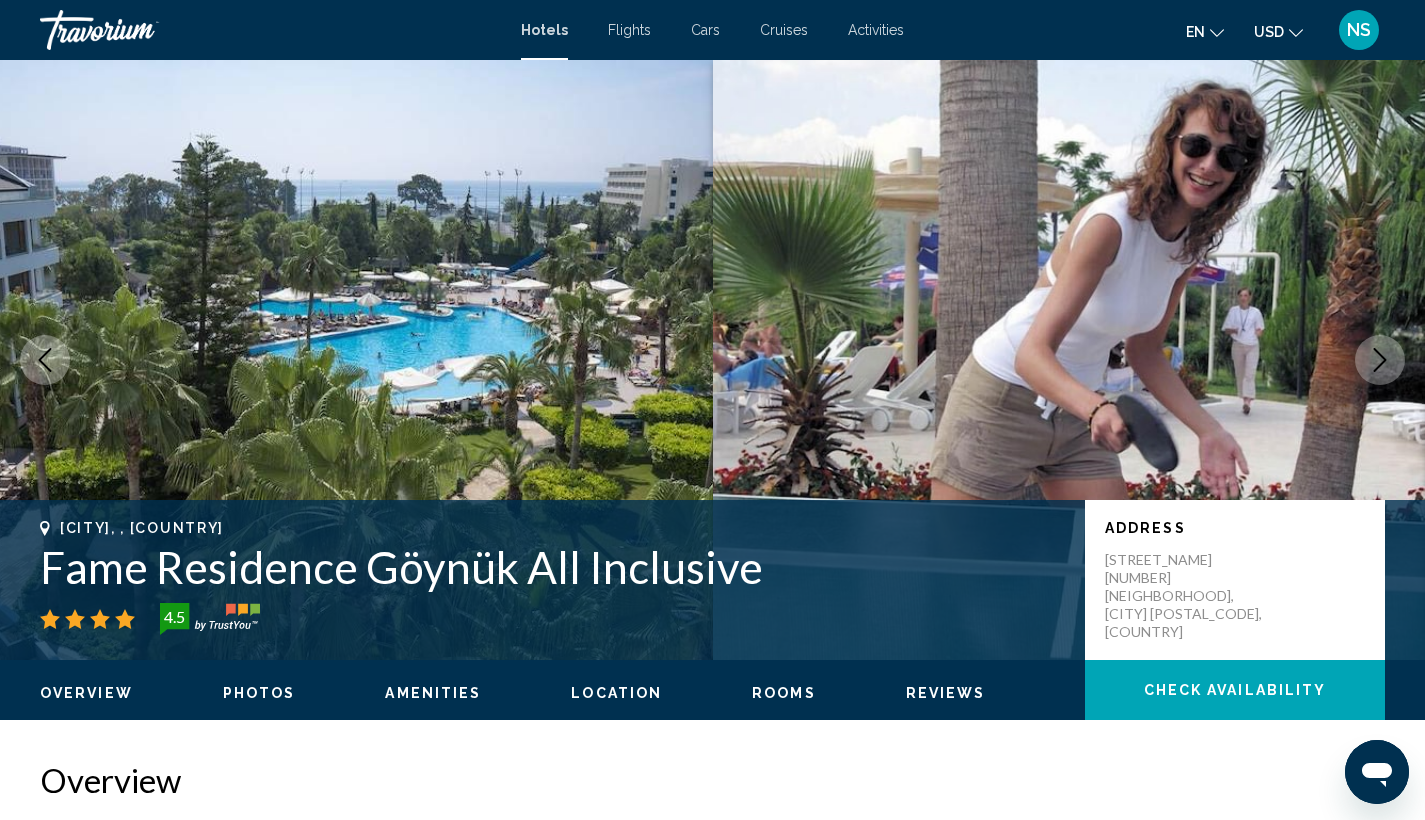 click 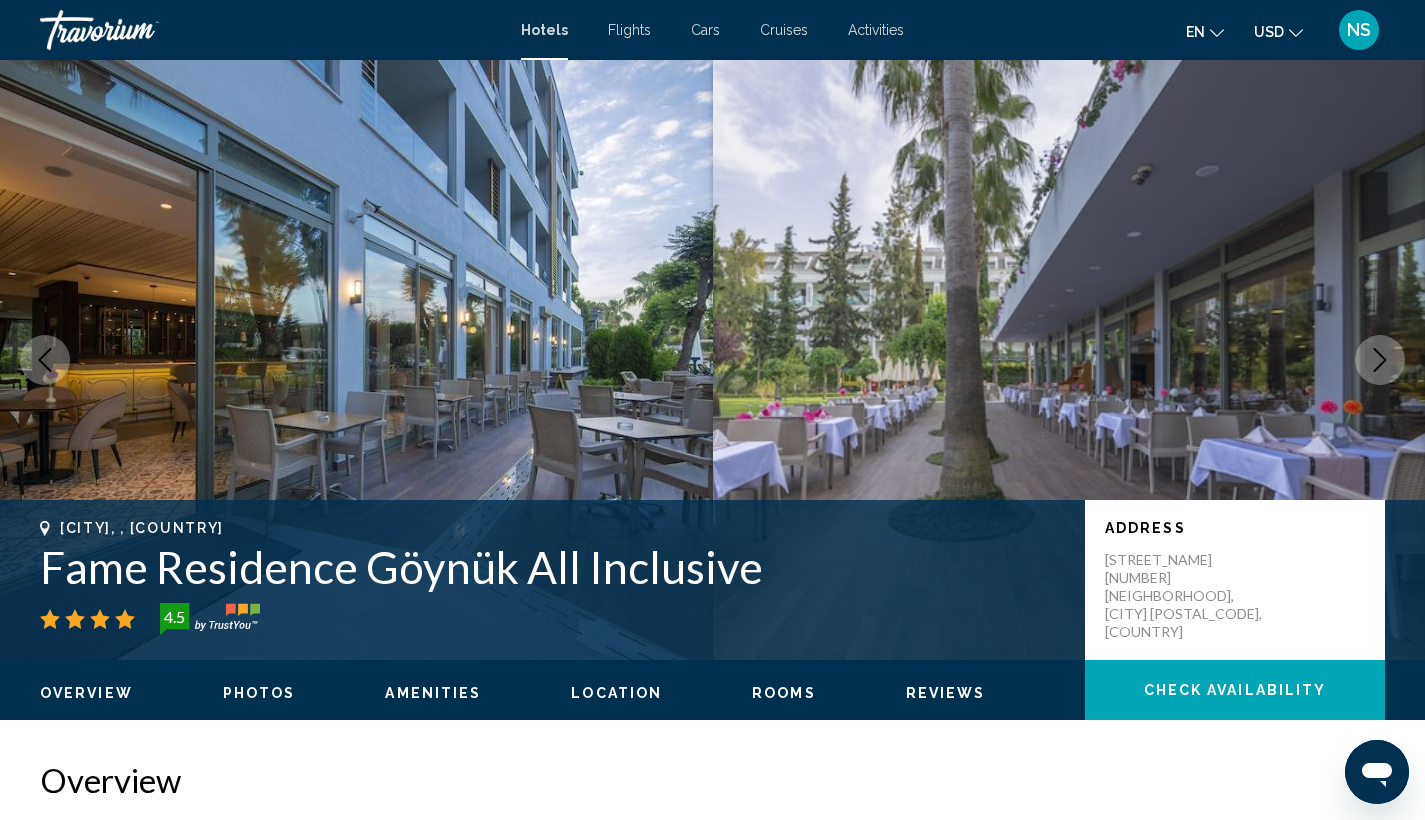 click 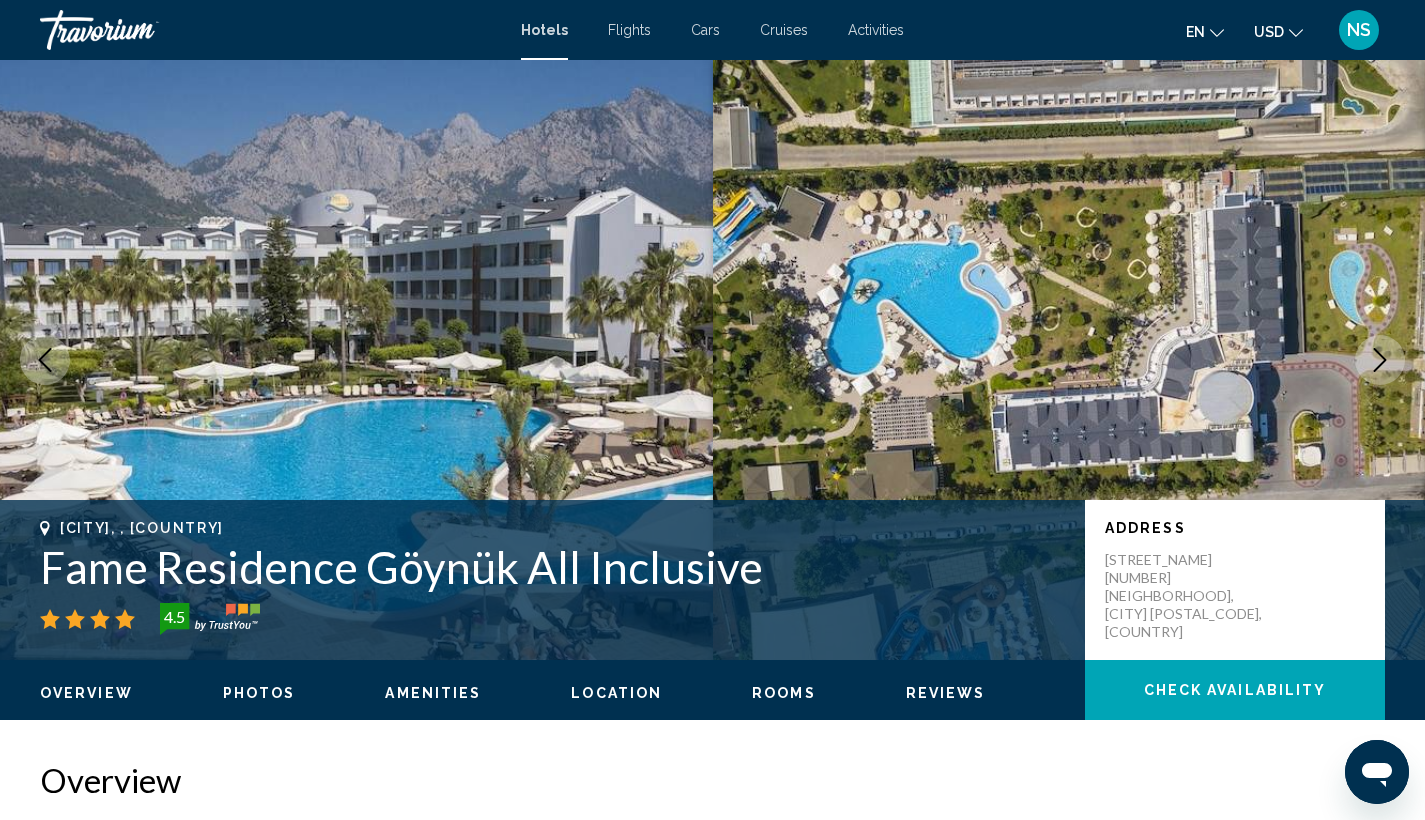 click 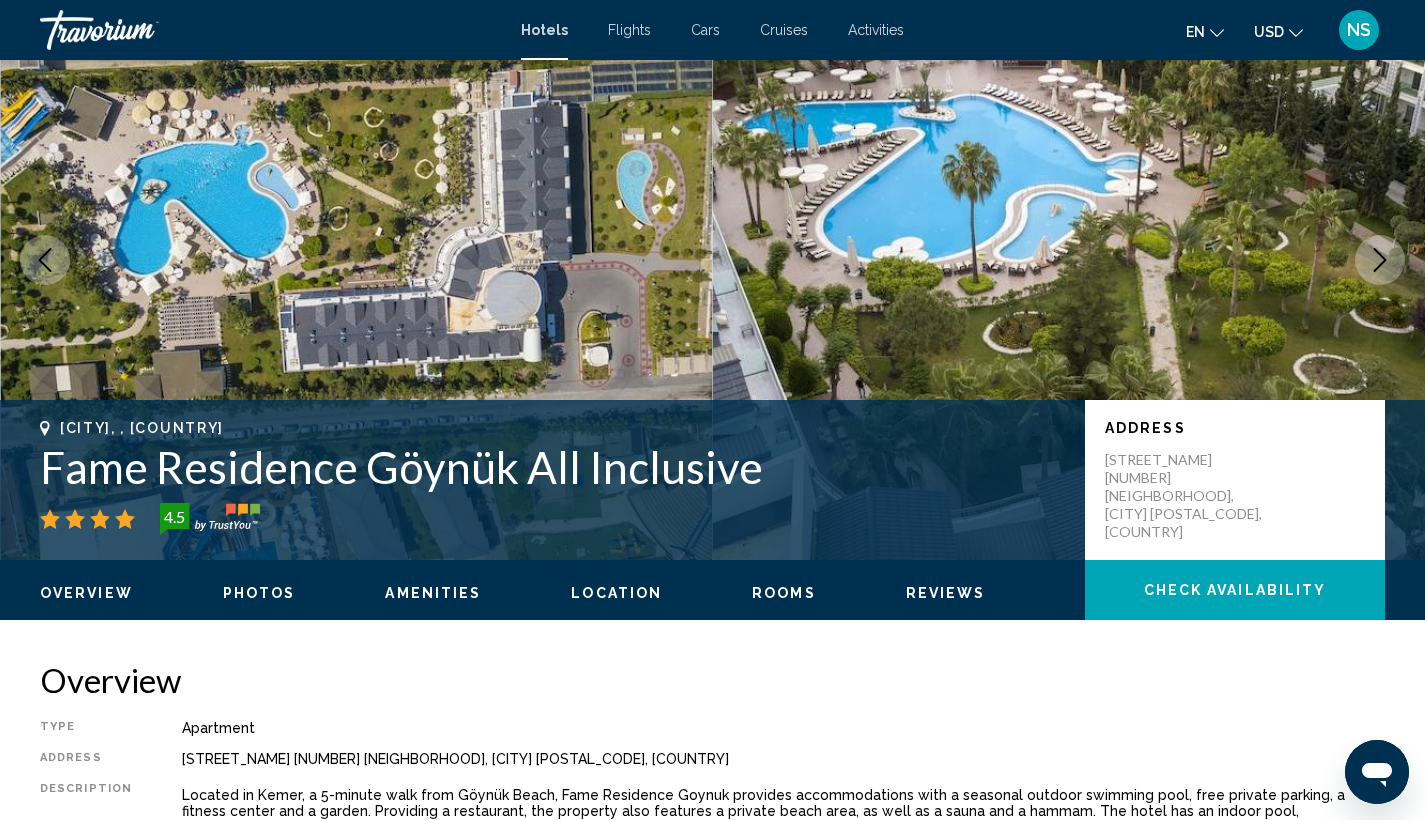 scroll, scrollTop: 0, scrollLeft: 0, axis: both 